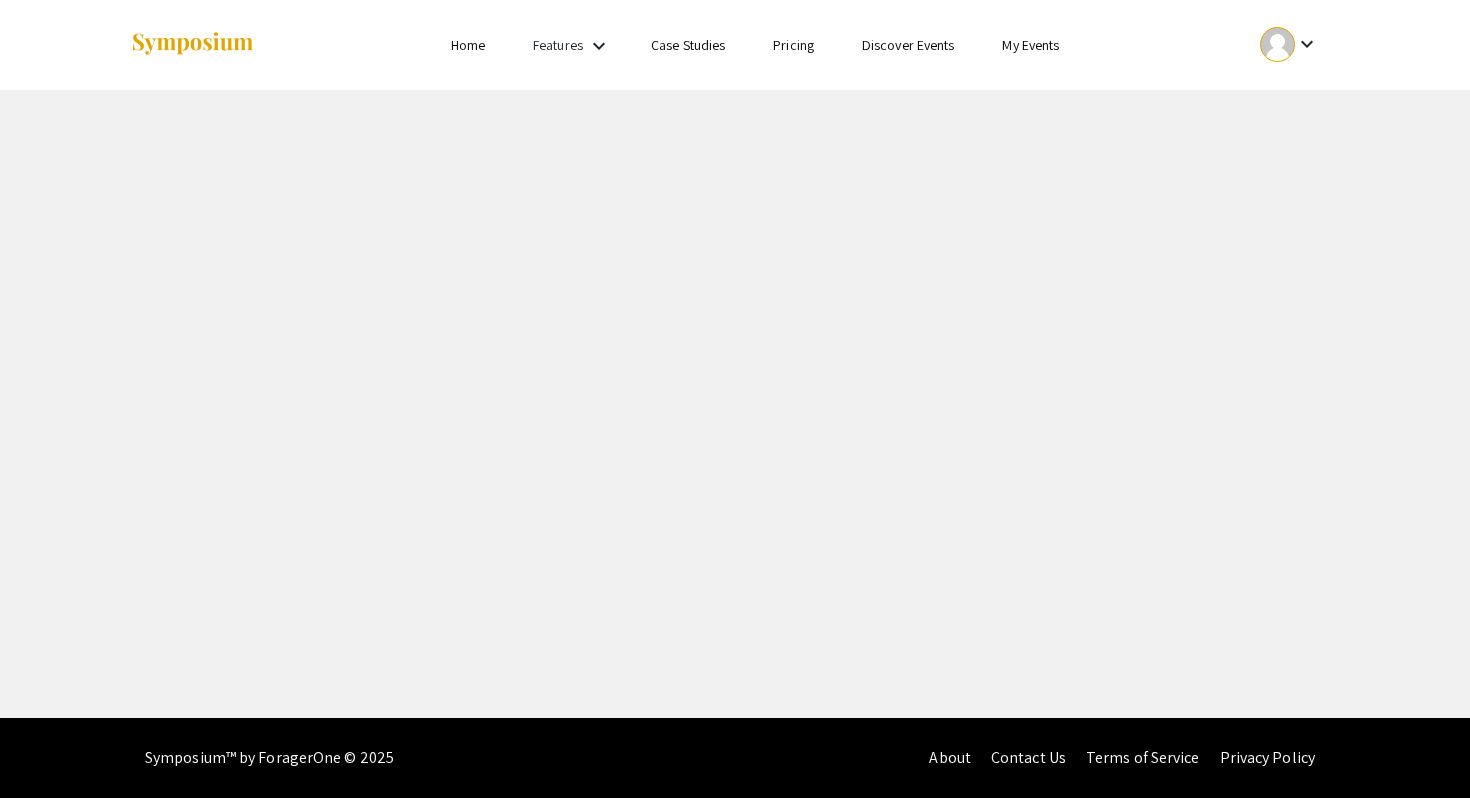scroll, scrollTop: 0, scrollLeft: 0, axis: both 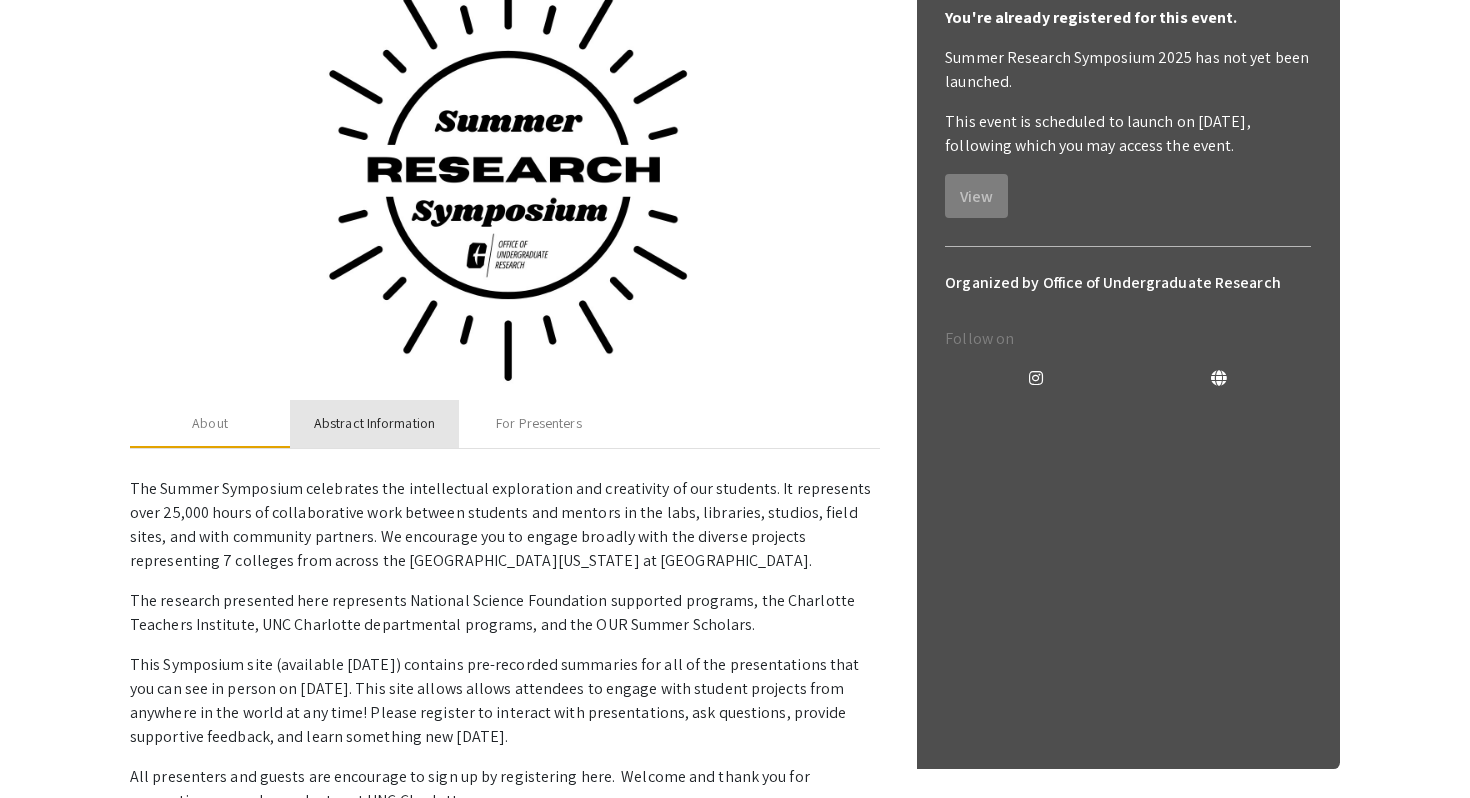 click on "Abstract Information" at bounding box center [374, 424] 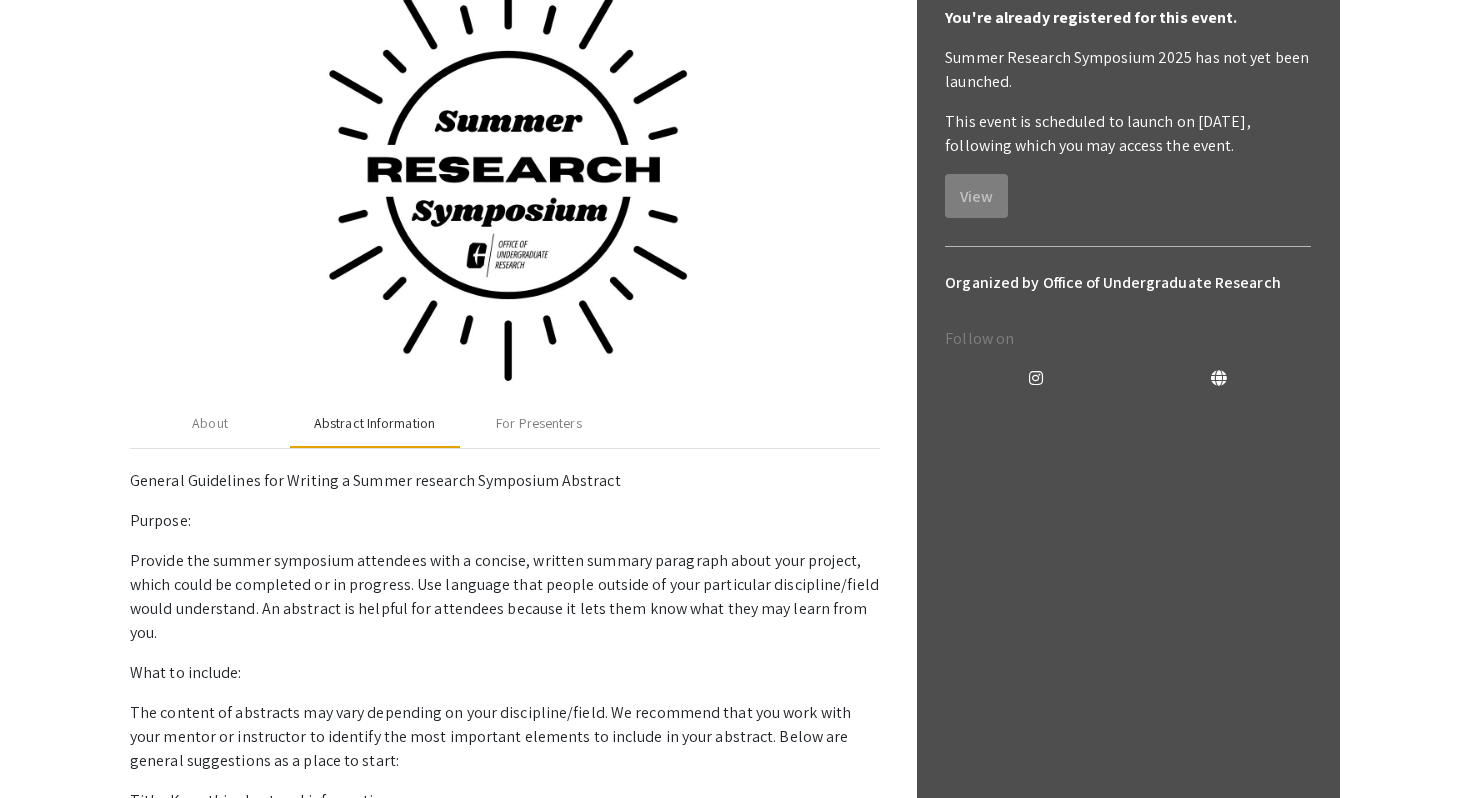 scroll, scrollTop: 0, scrollLeft: 0, axis: both 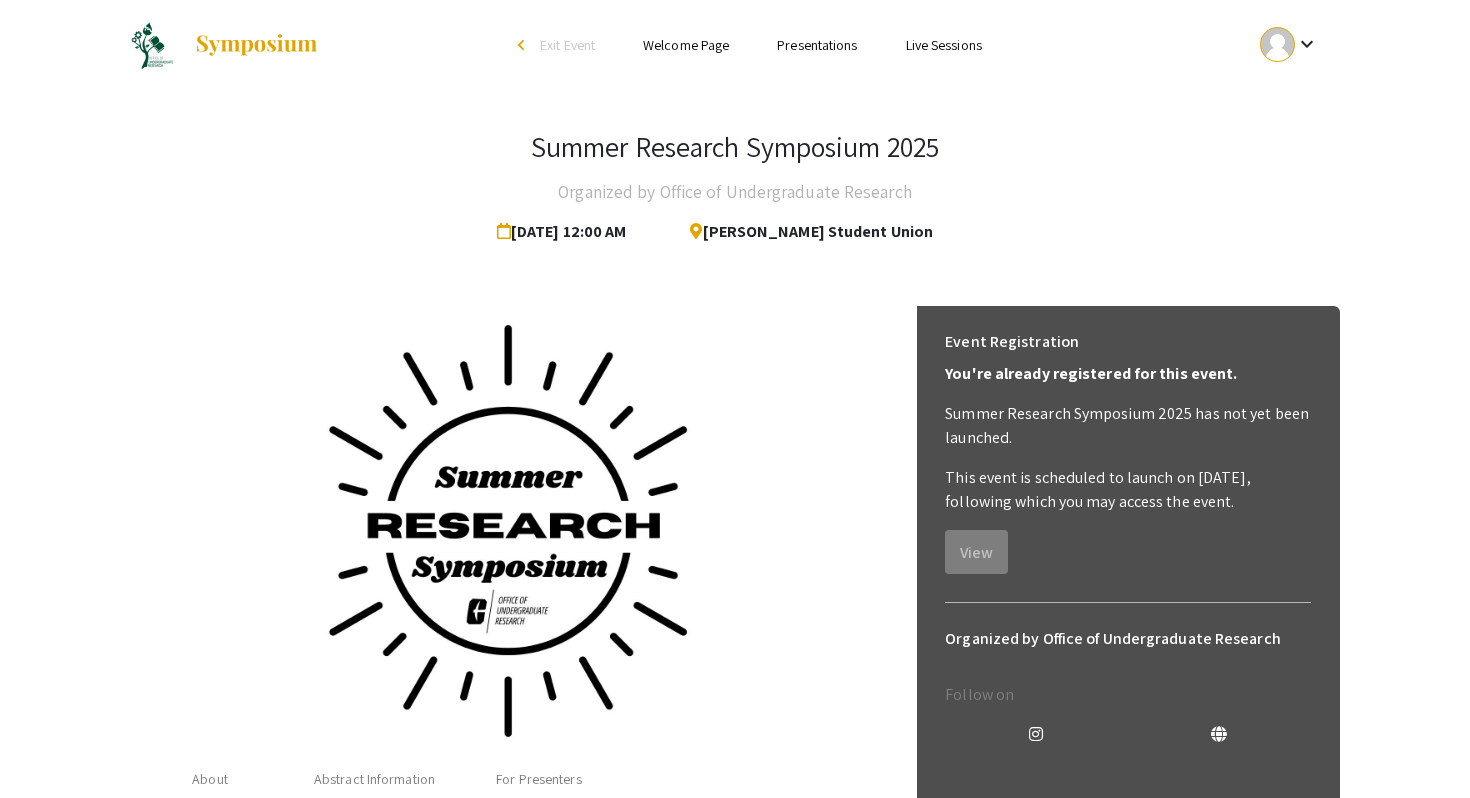 click on "keyboard_arrow_down" at bounding box center [1289, 44] 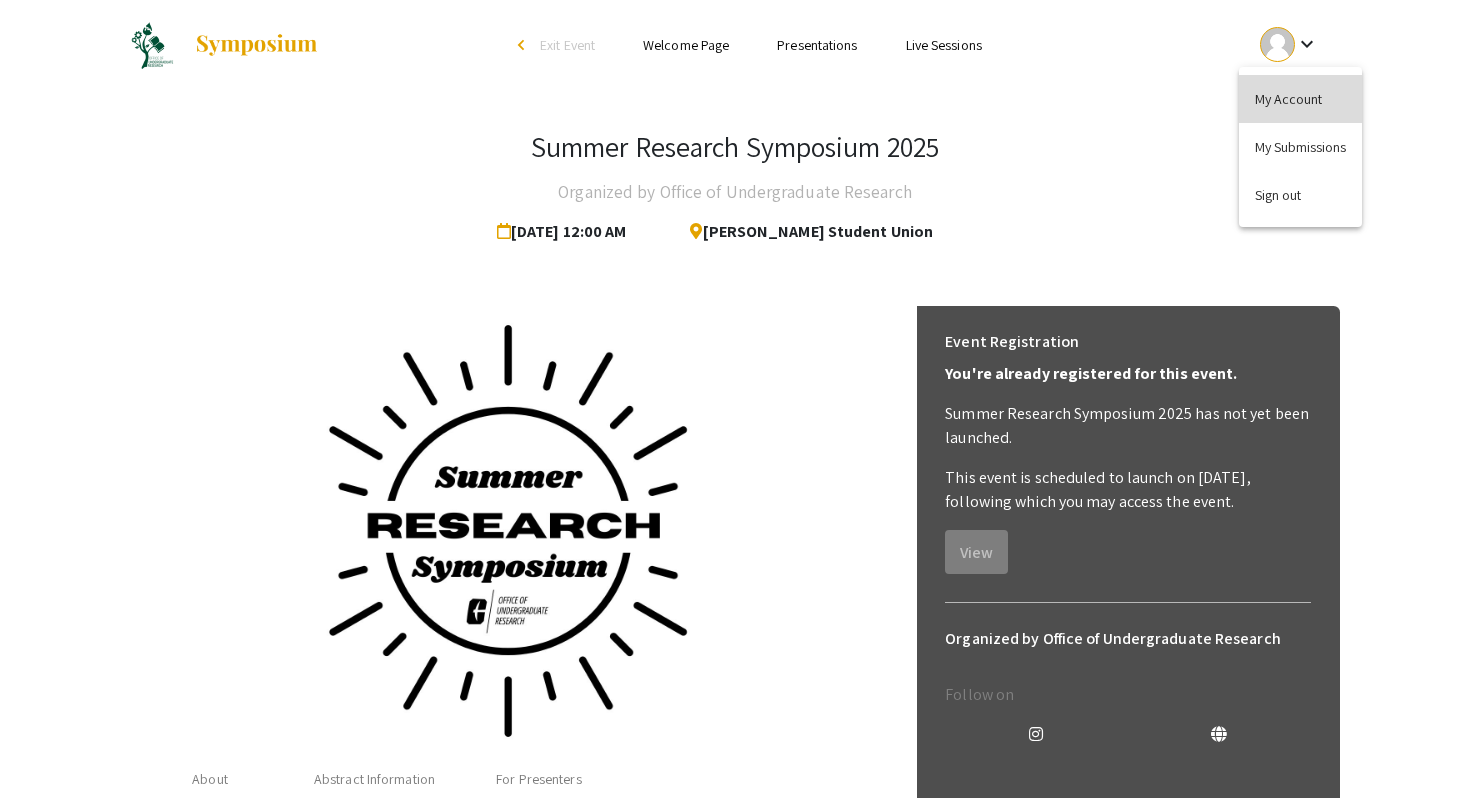 click on "My Account" at bounding box center (1300, 99) 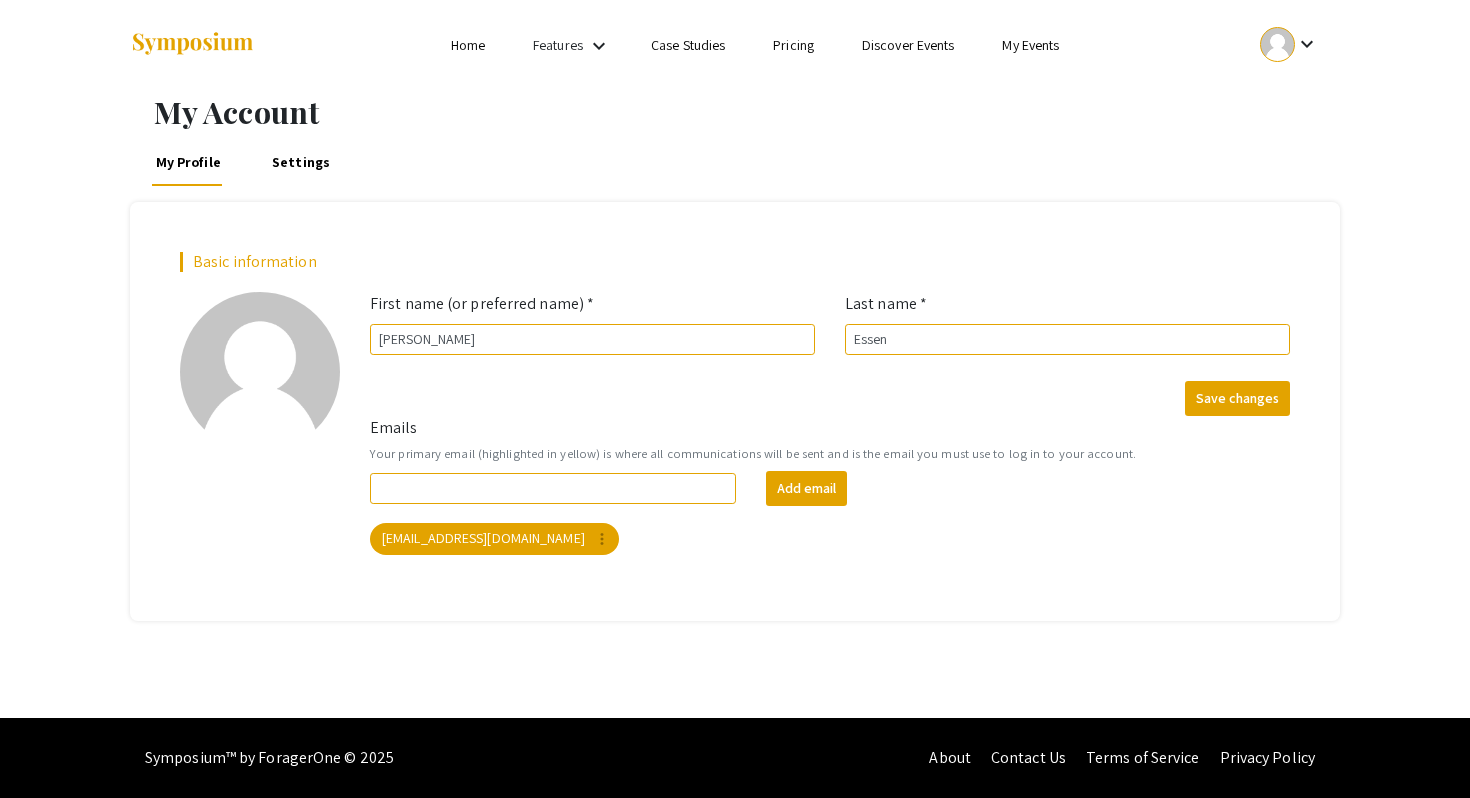 click at bounding box center [1277, 44] 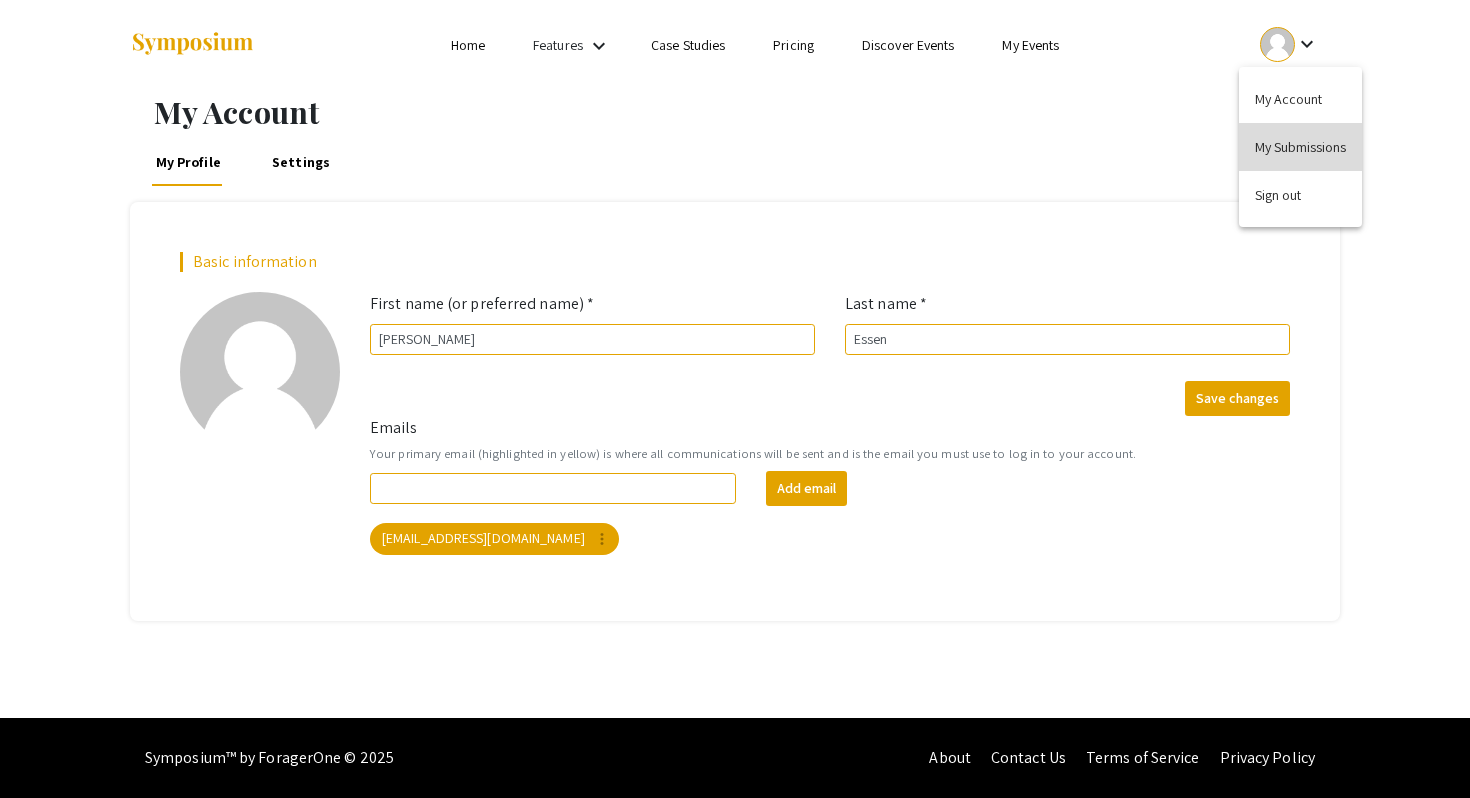 click on "My Submissions" at bounding box center (1300, 147) 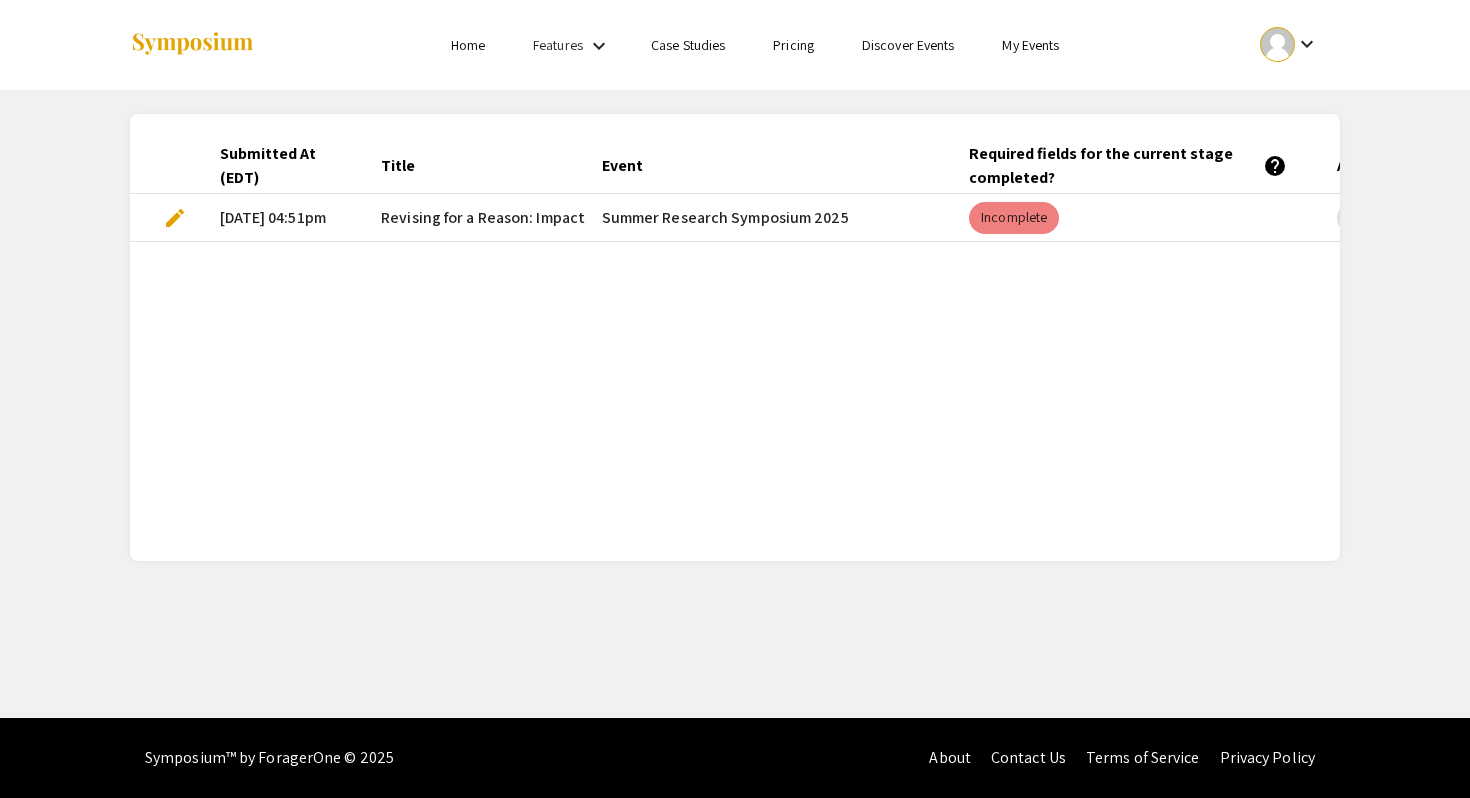 click on "Summer Research Symposium 2025" at bounding box center [770, 218] 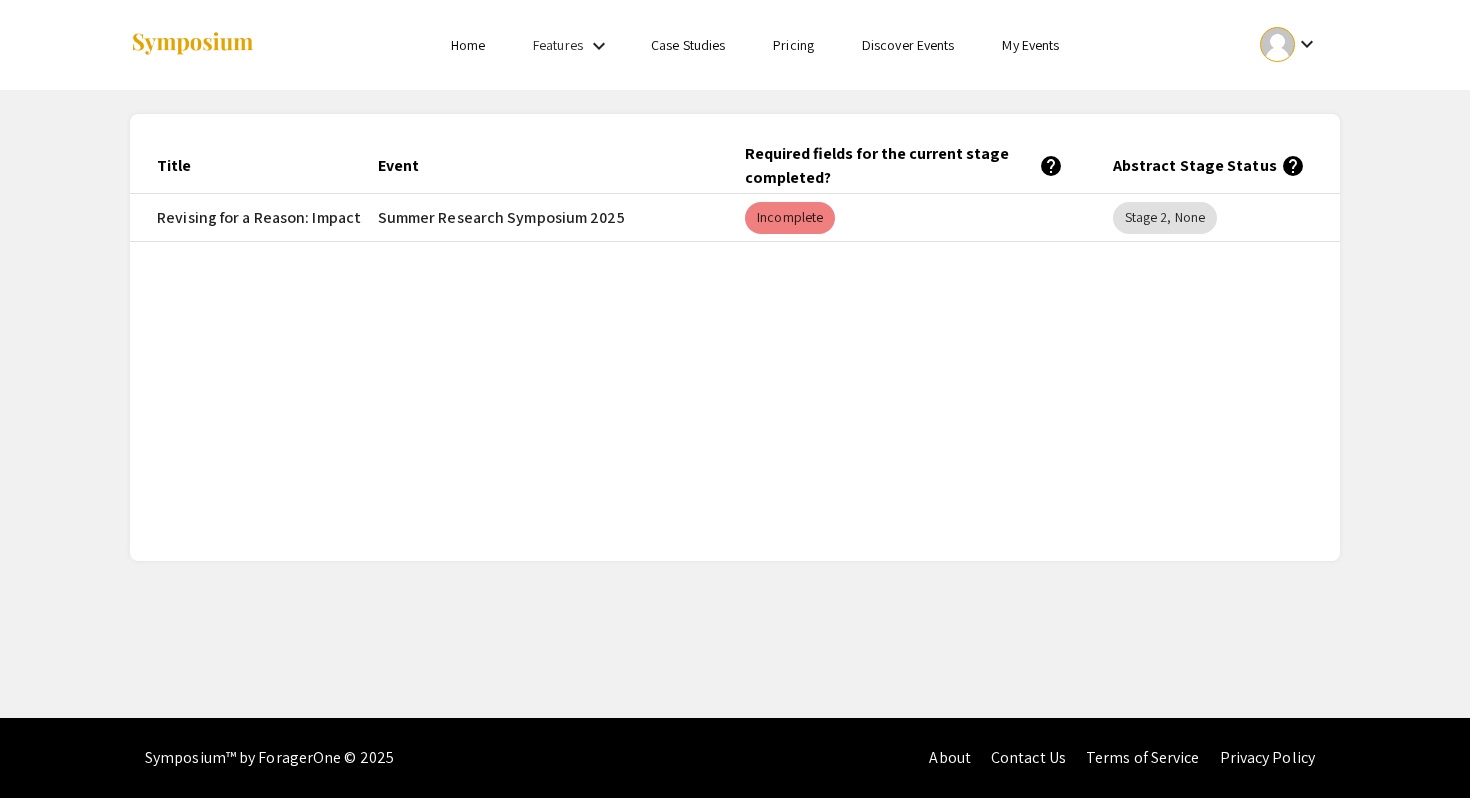 scroll, scrollTop: 0, scrollLeft: 0, axis: both 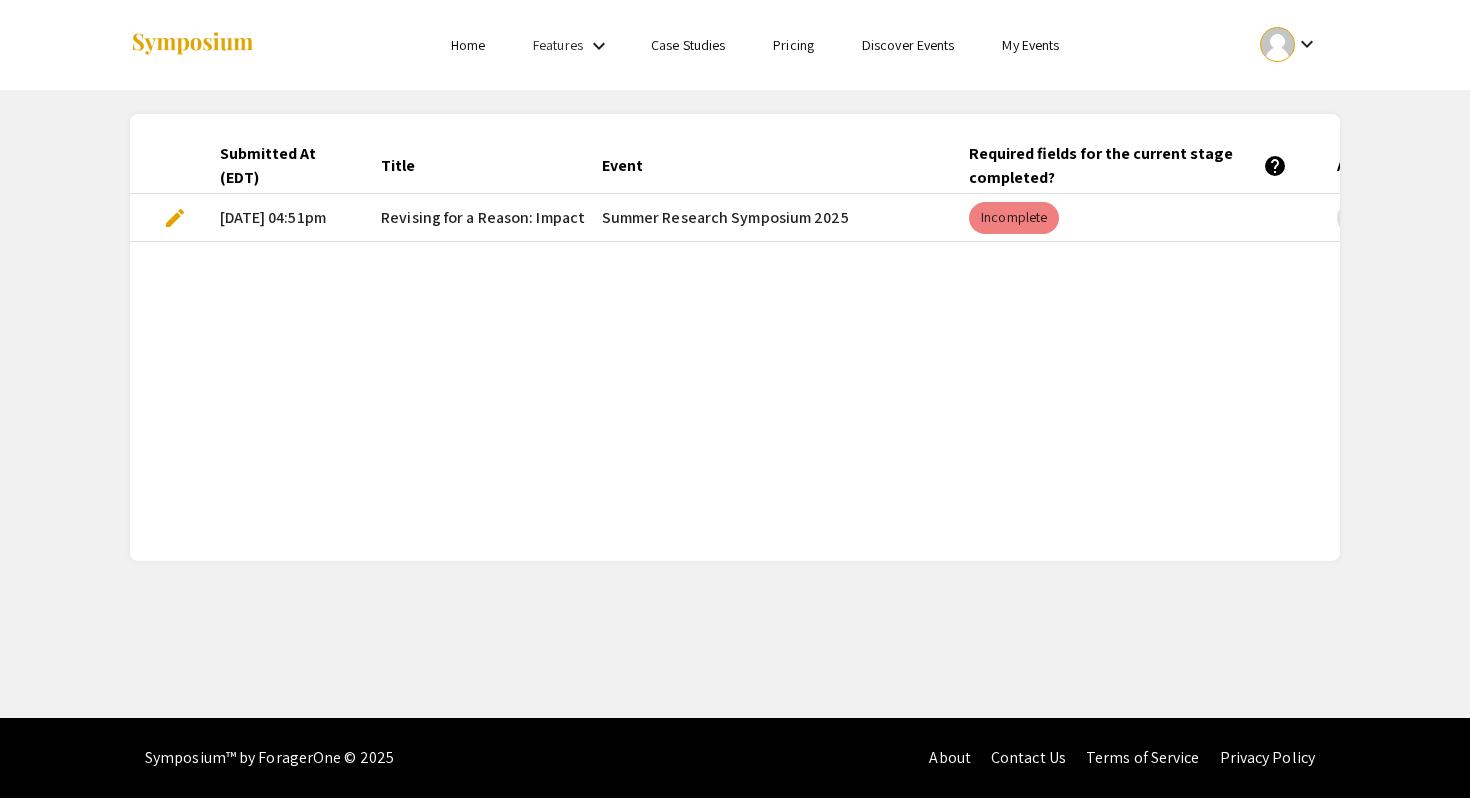 click on "Revising for a Reason: Impacts from First Draft to Final" at bounding box center (568, 218) 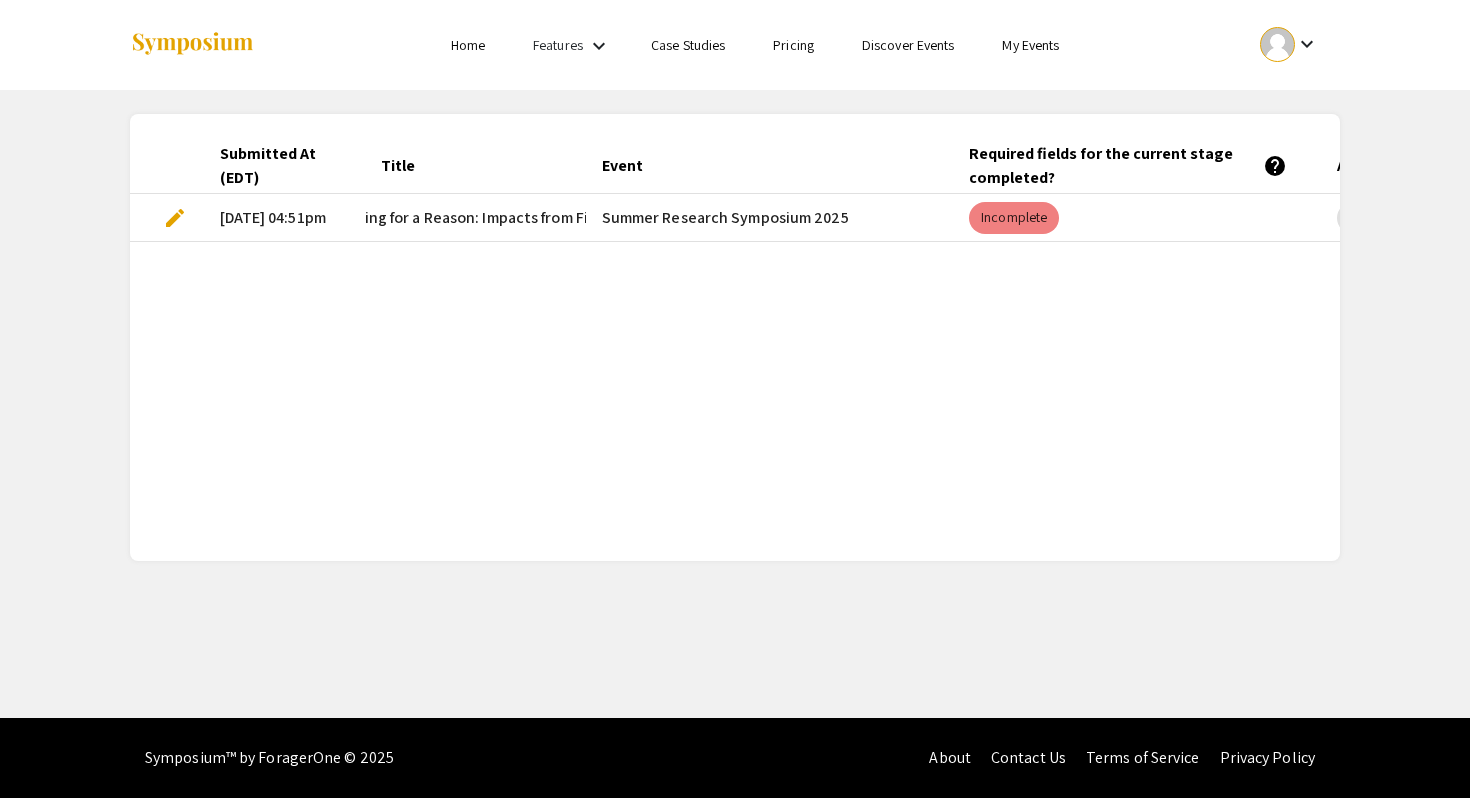 scroll, scrollTop: 0, scrollLeft: 56, axis: horizontal 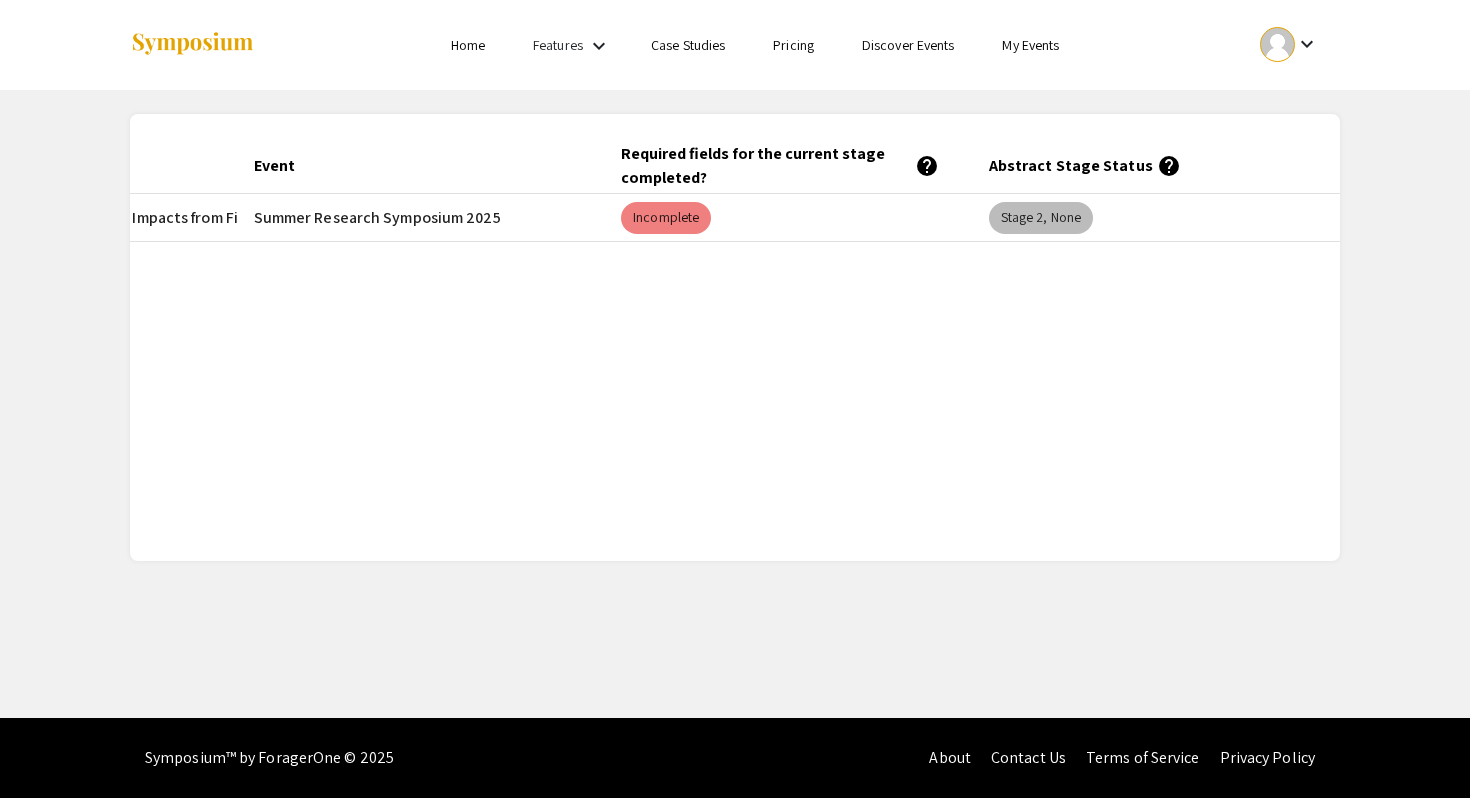 click on "Stage 2, None" at bounding box center [1041, 218] 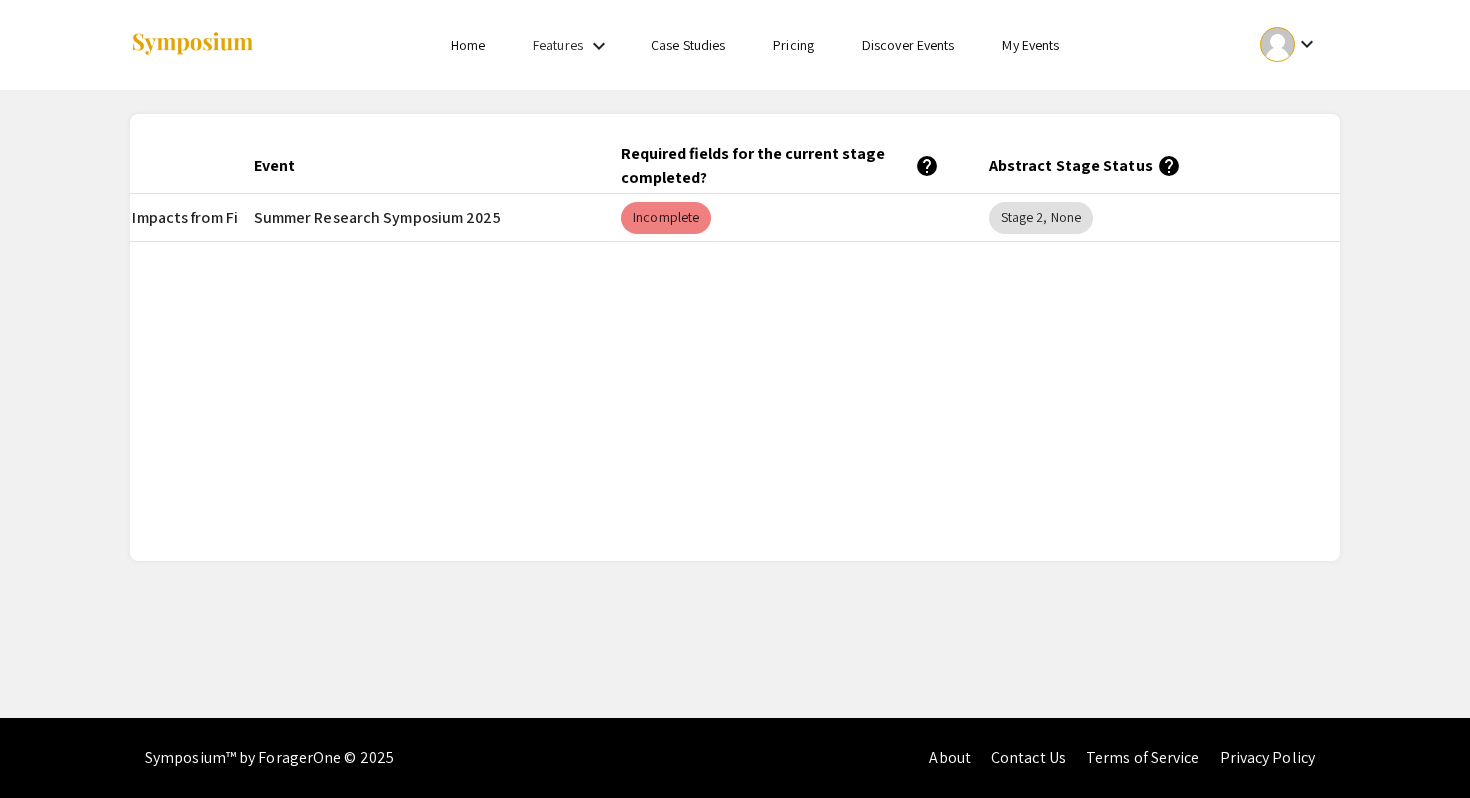 click on "Stage 2, None" at bounding box center [1157, 218] 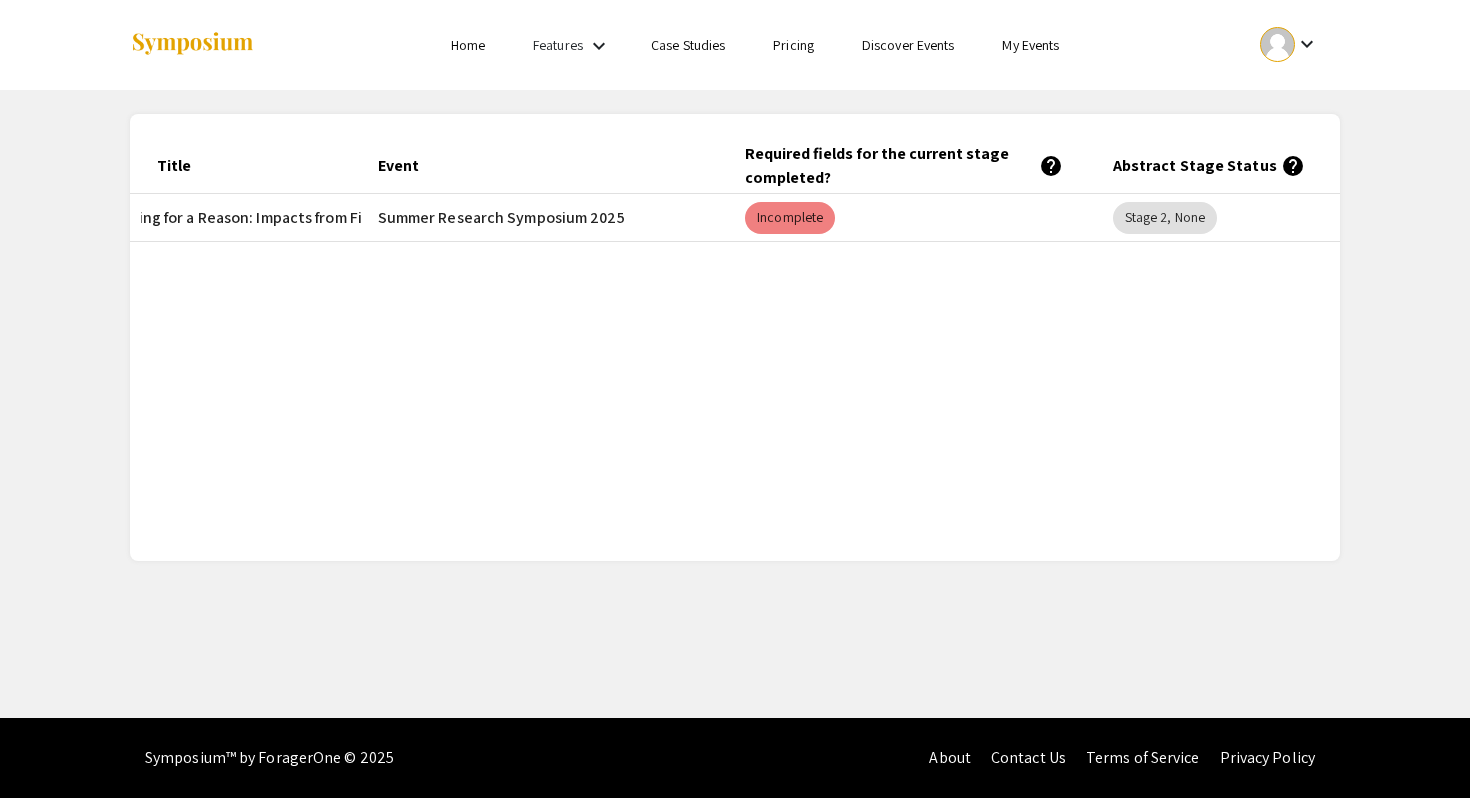 scroll, scrollTop: 0, scrollLeft: 0, axis: both 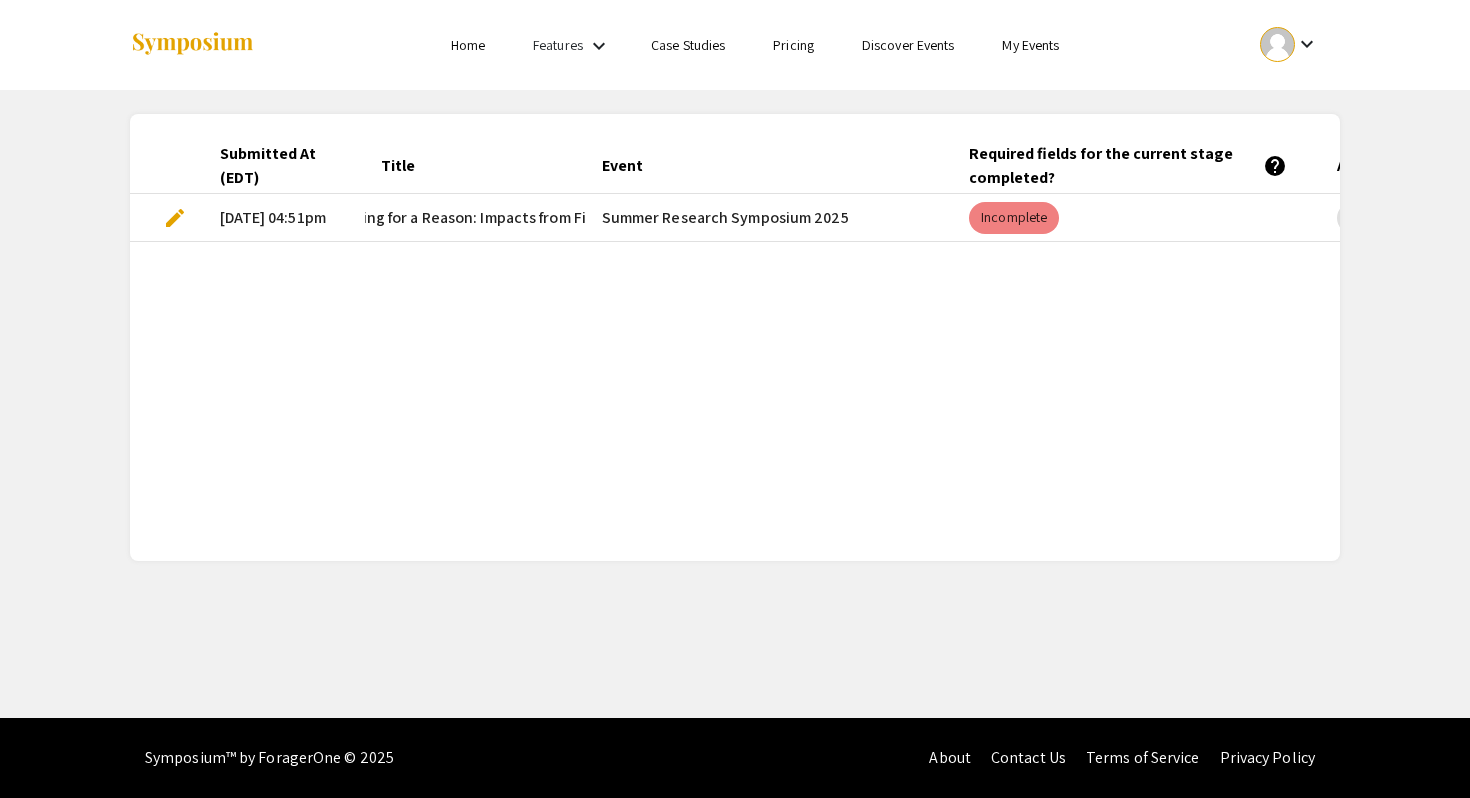 click on "[DATE] 04:51pm" at bounding box center (285, 218) 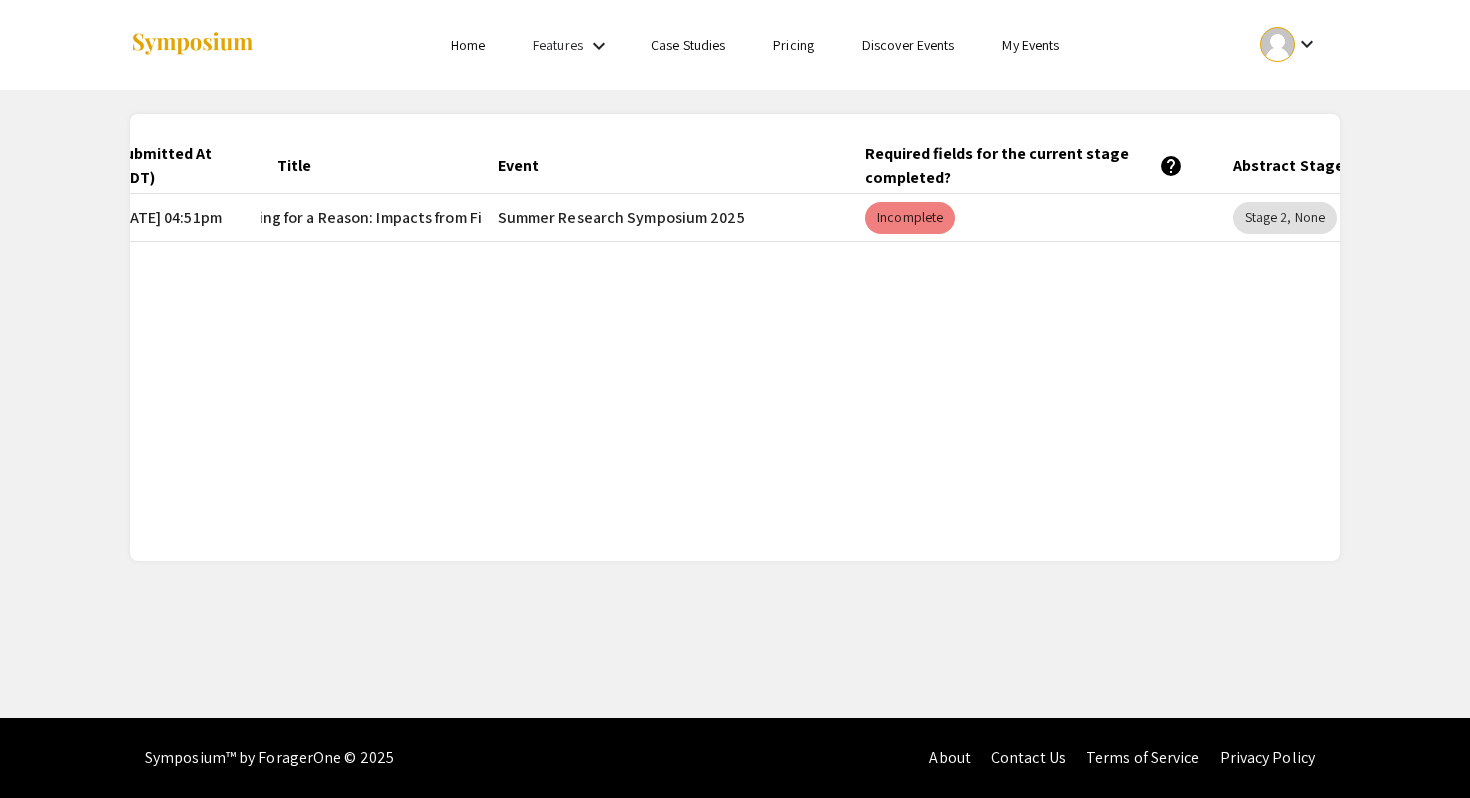 scroll, scrollTop: 0, scrollLeft: 348, axis: horizontal 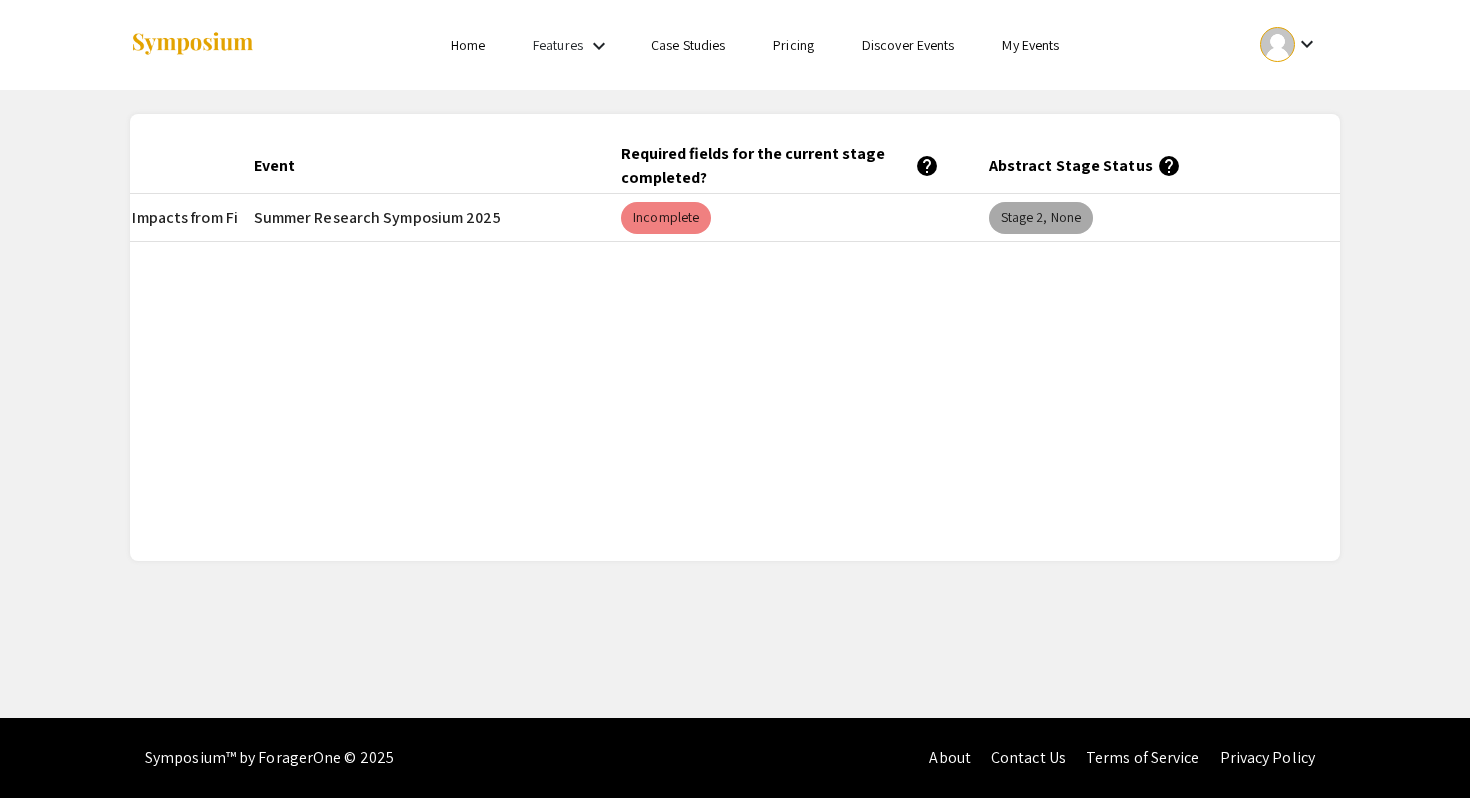 click on "Stage 2, None" at bounding box center (1041, 218) 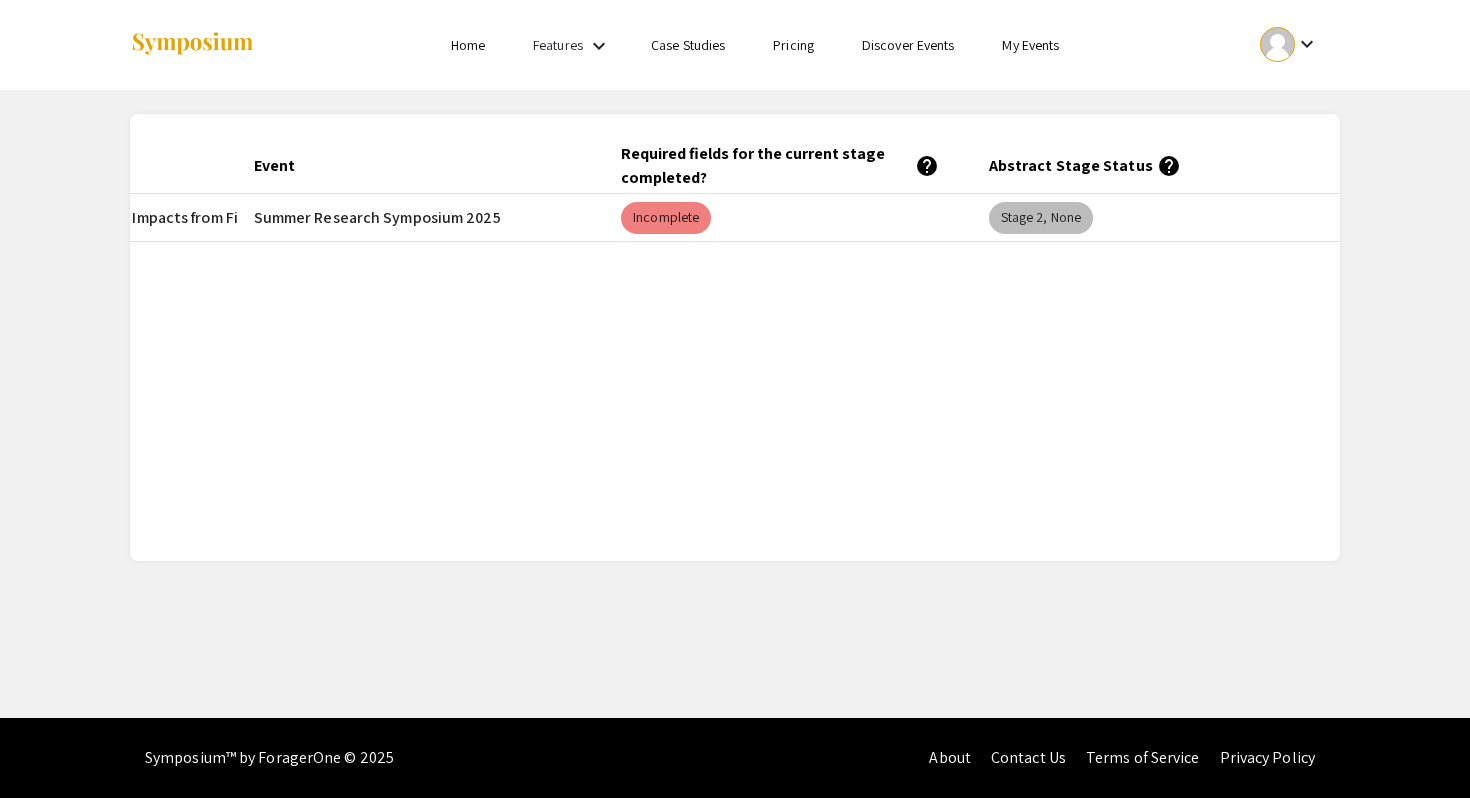 click on "Stage 2, None" at bounding box center (1041, 218) 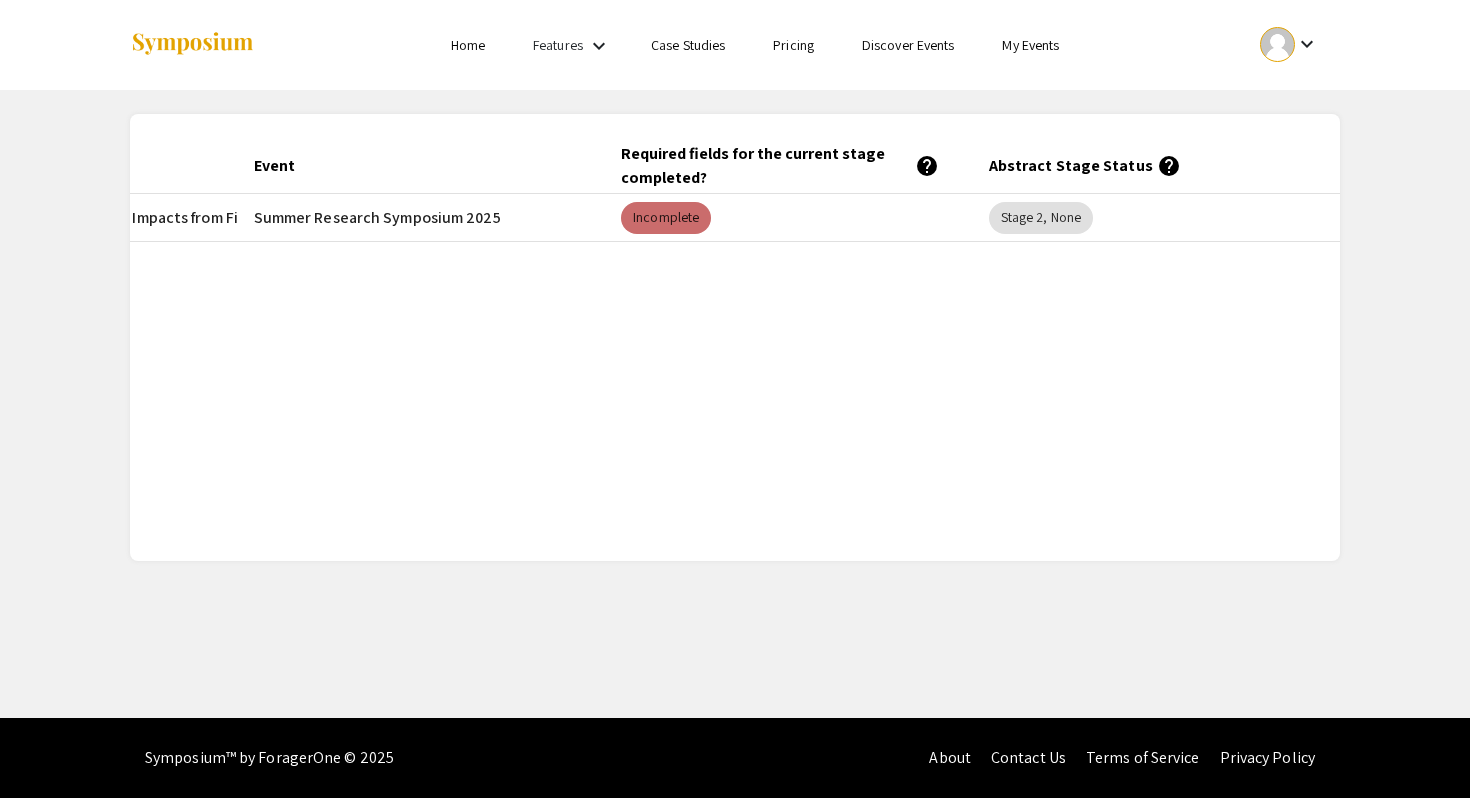 click on "Incomplete" at bounding box center (666, 218) 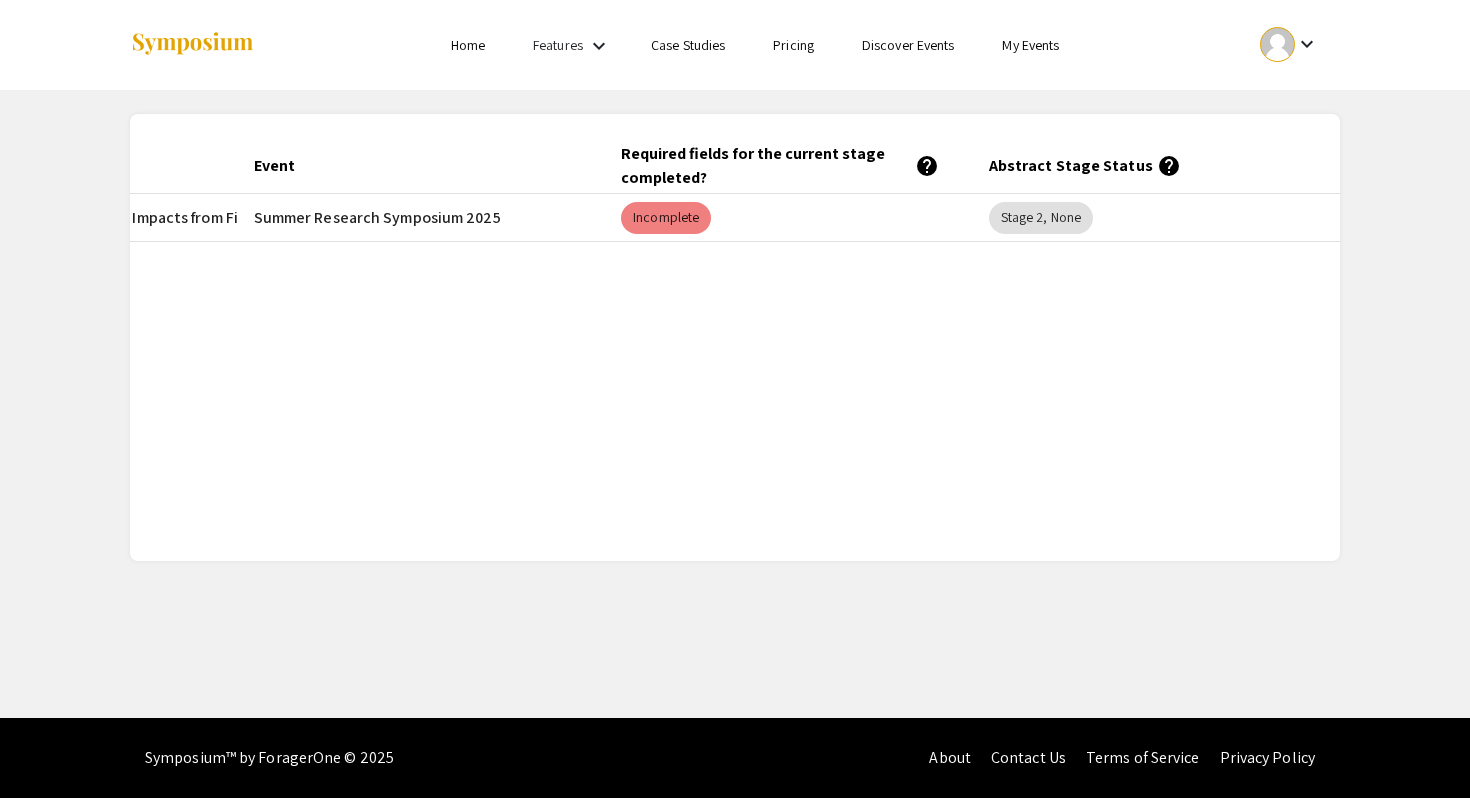 click on "Summer Research Symposium 2025" at bounding box center [422, 218] 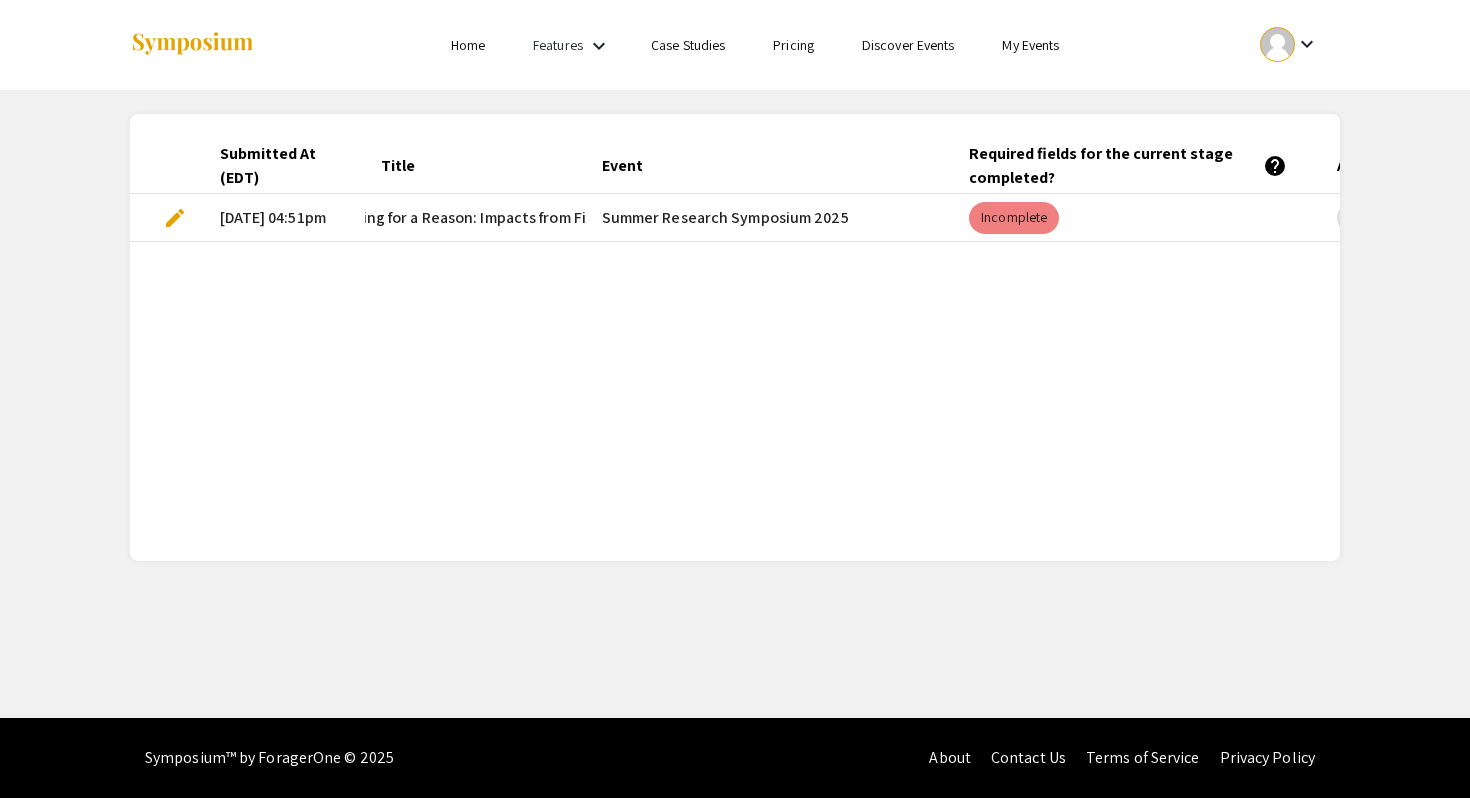 click on "Revising for a Reason: Impacts from First Draft to Final" at bounding box center [512, 218] 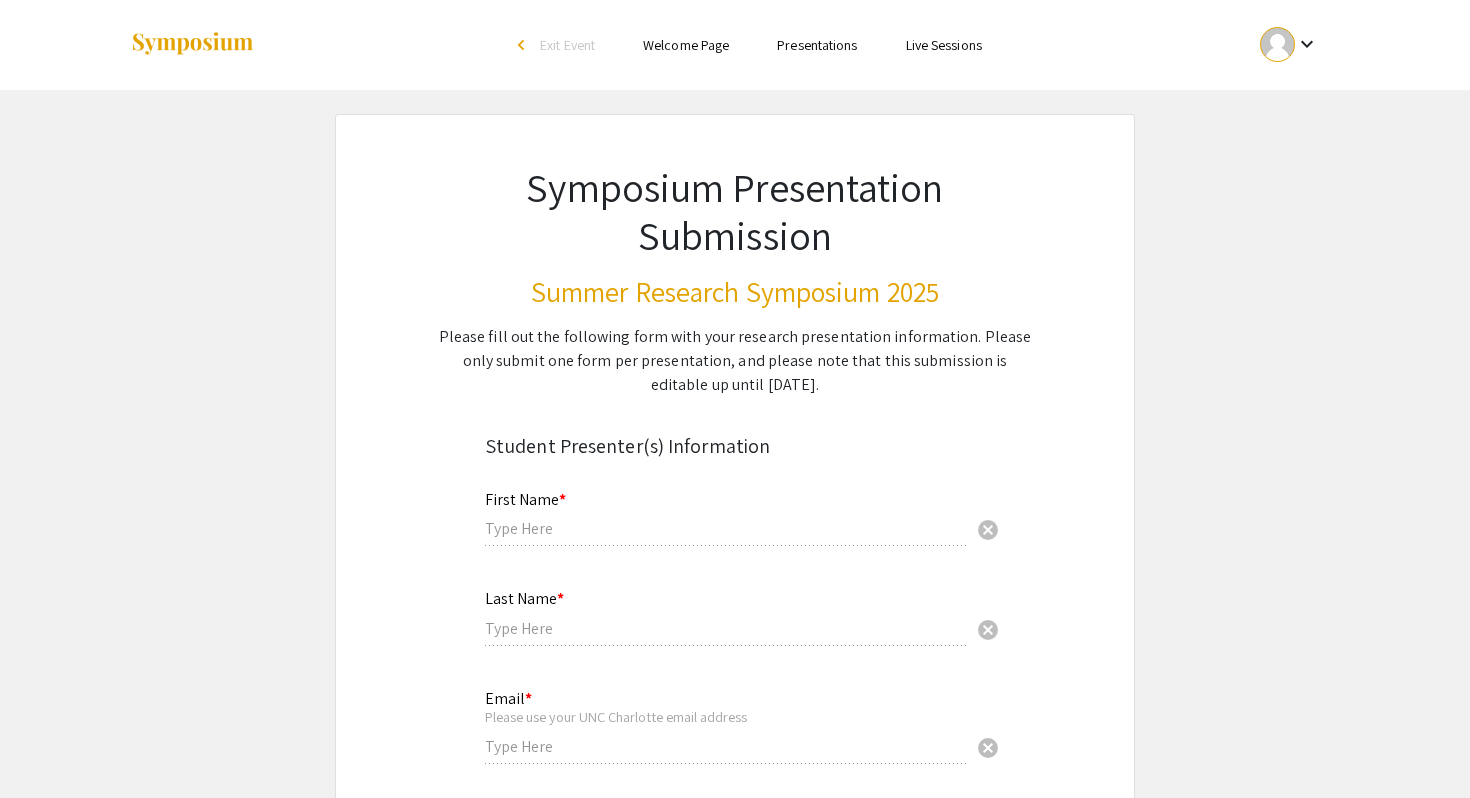 type on "[PERSON_NAME]" 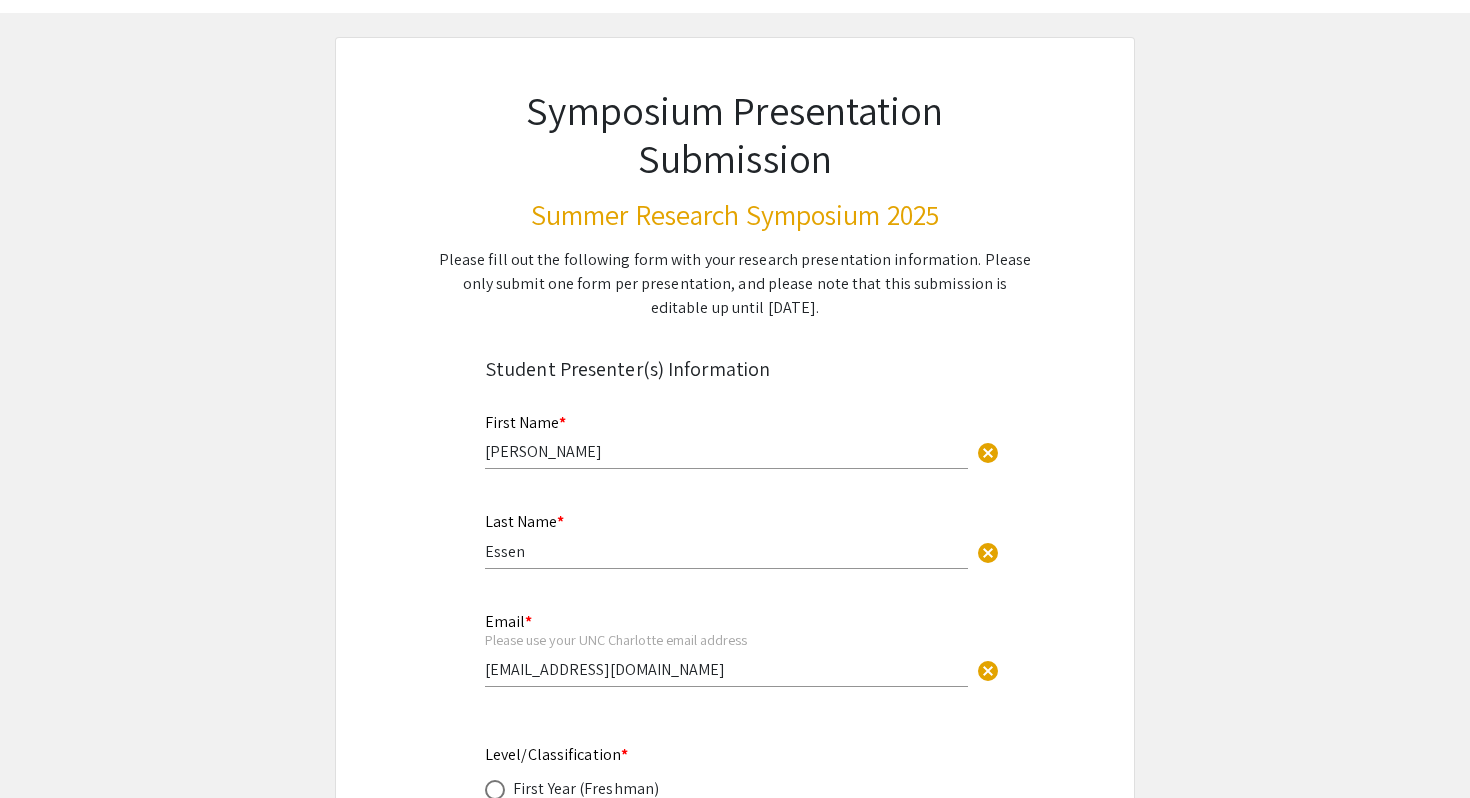scroll, scrollTop: 0, scrollLeft: 0, axis: both 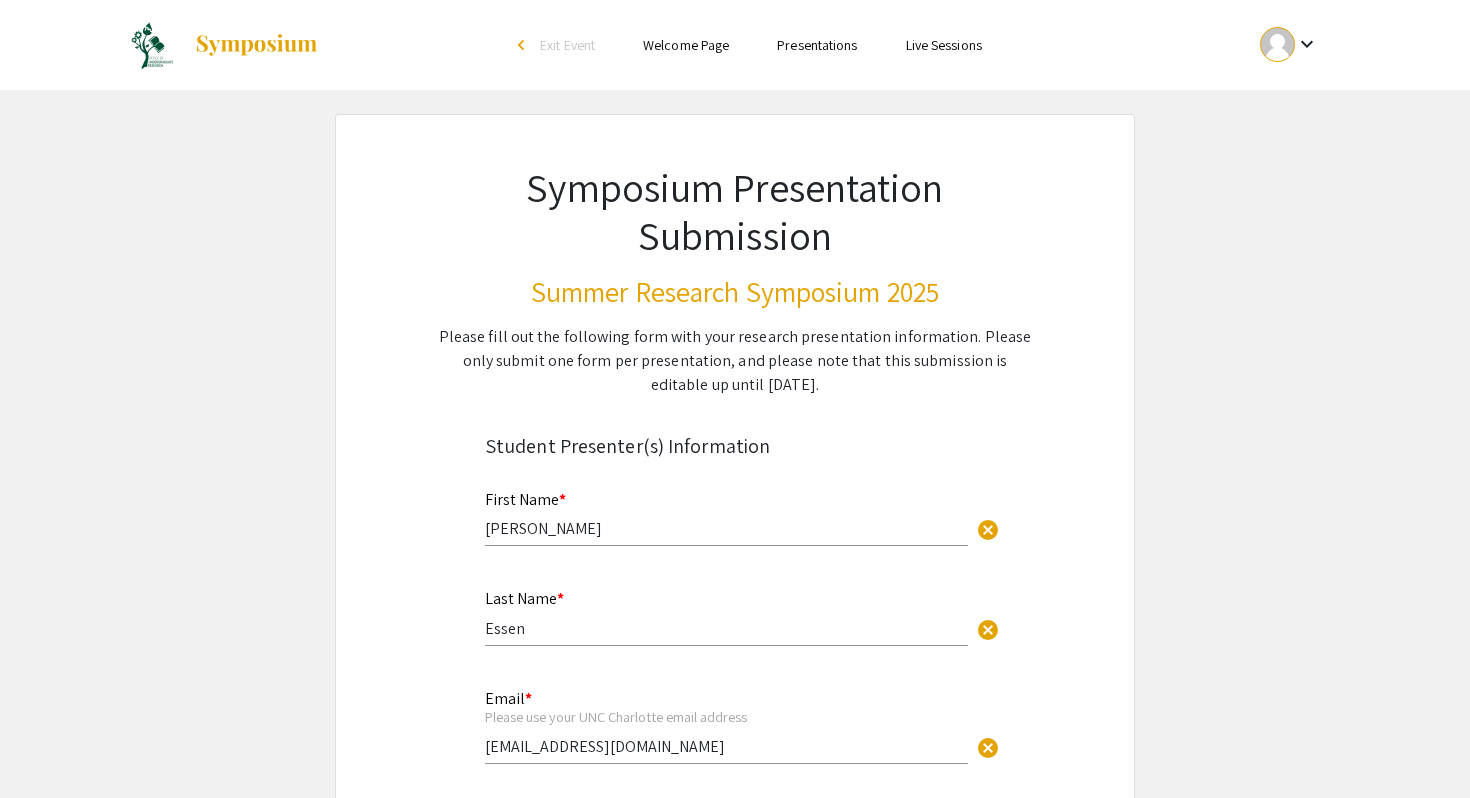 click on "arrow_back_ios Exit Event" at bounding box center [561, 45] 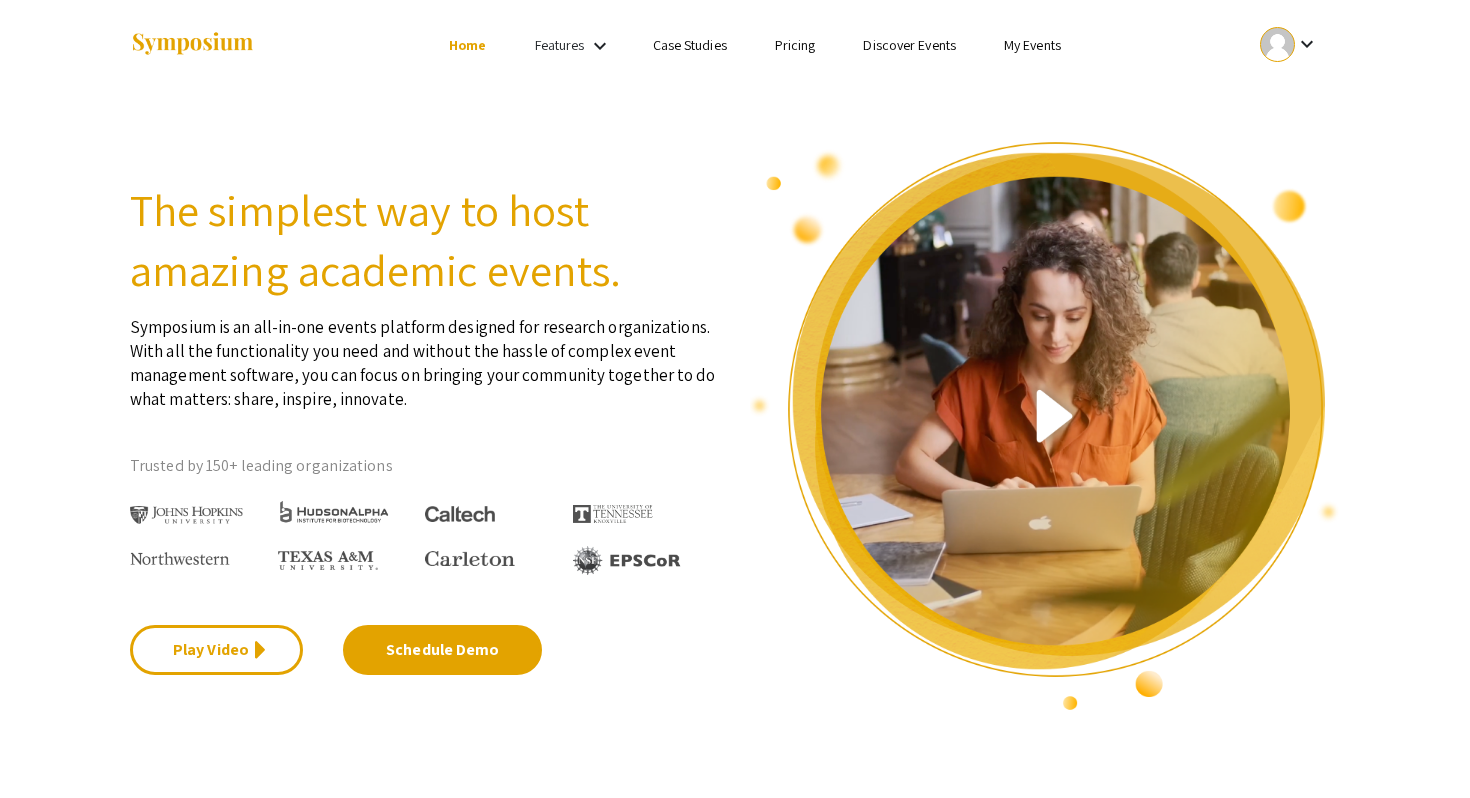 click at bounding box center (1277, 44) 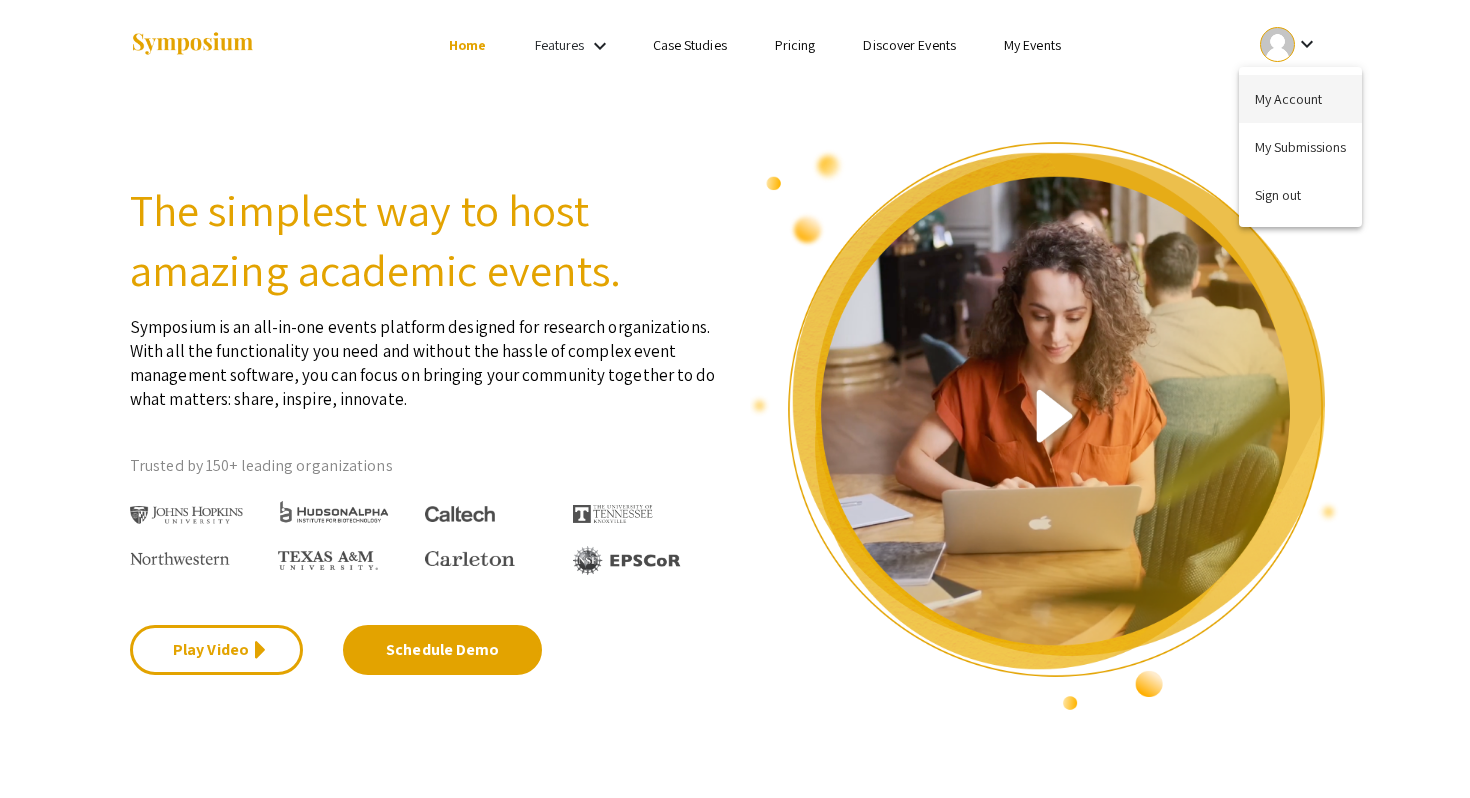 click on "My Account" at bounding box center [1300, 99] 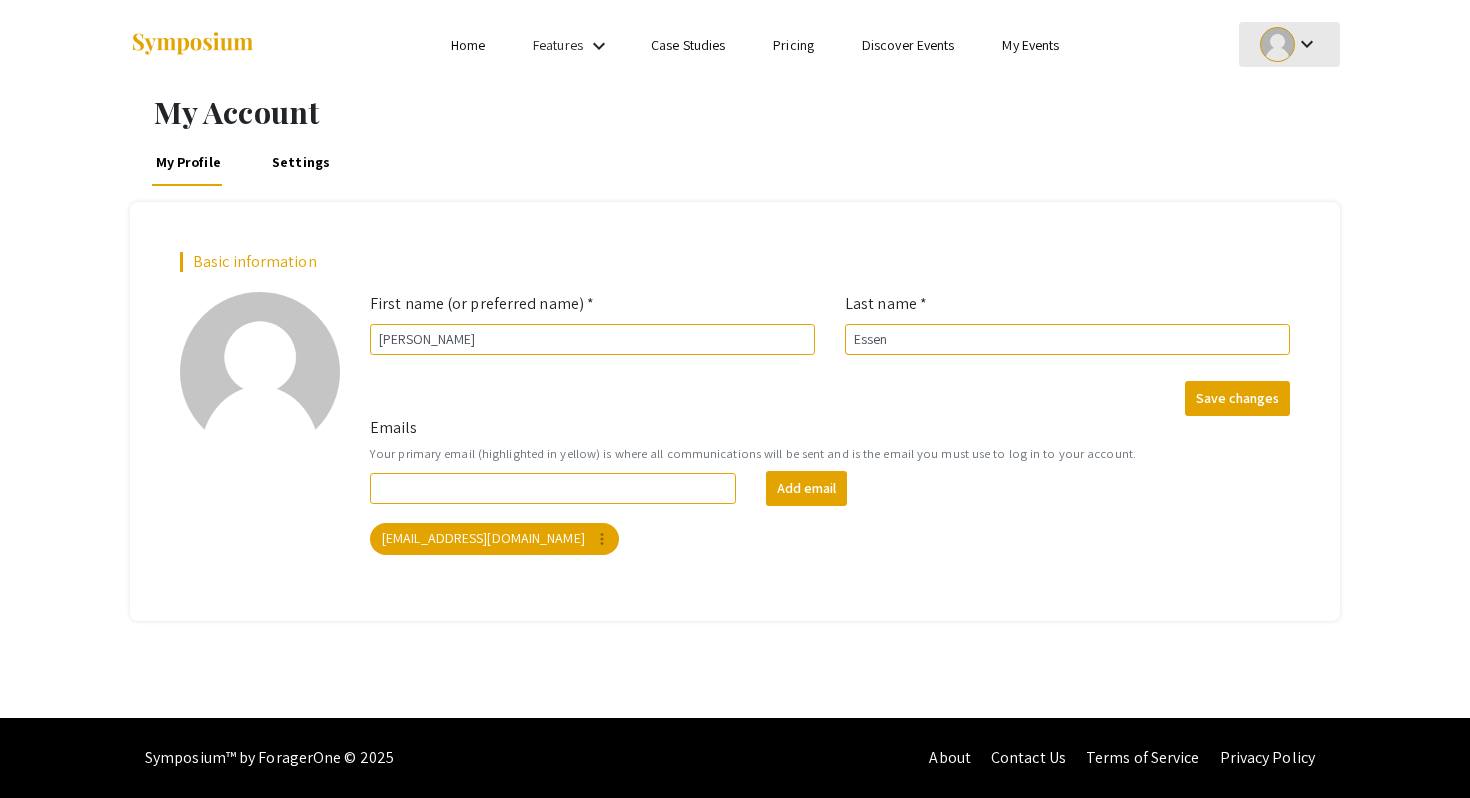 click on "keyboard_arrow_down" at bounding box center [1289, 44] 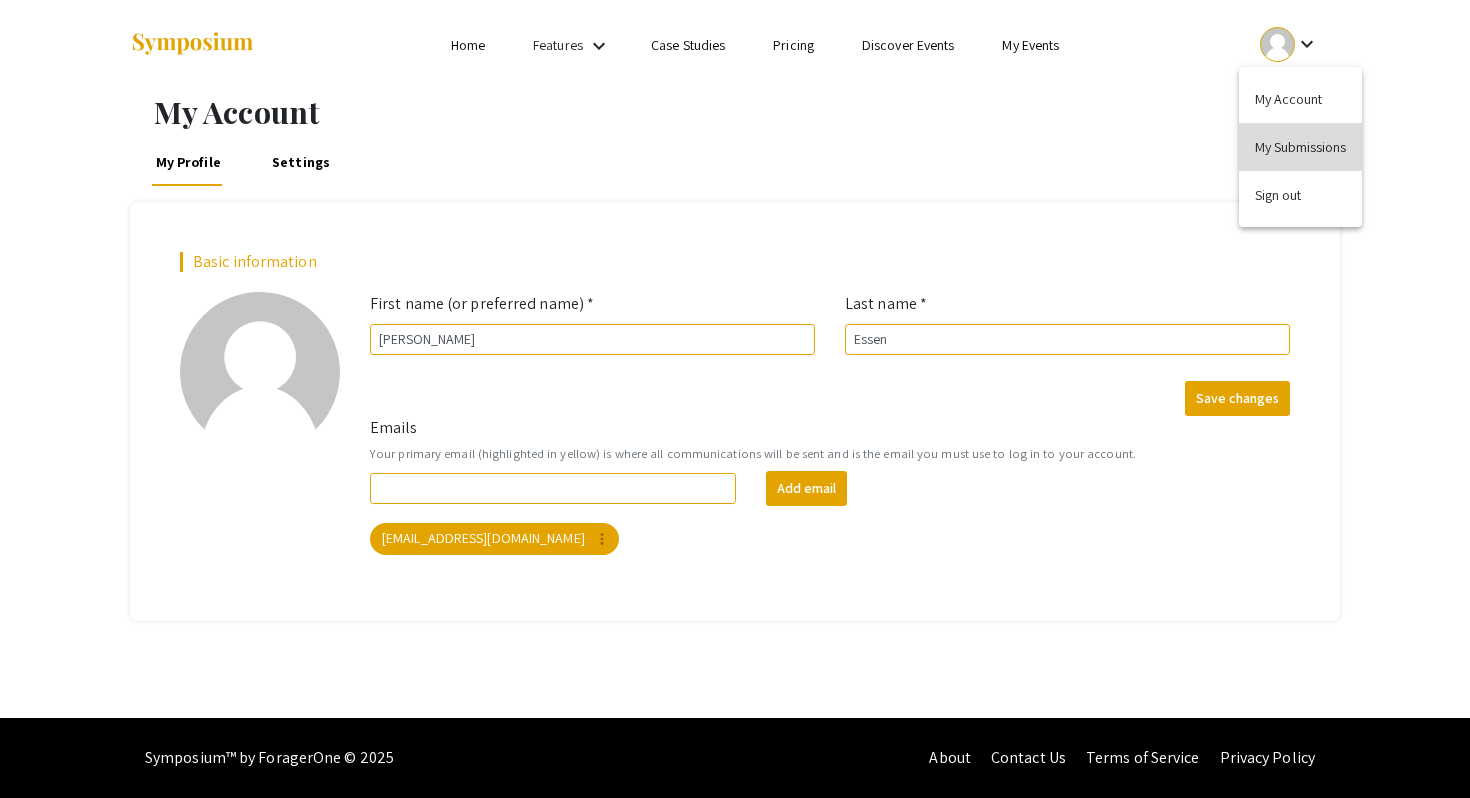 click on "My Submissions" at bounding box center (1300, 147) 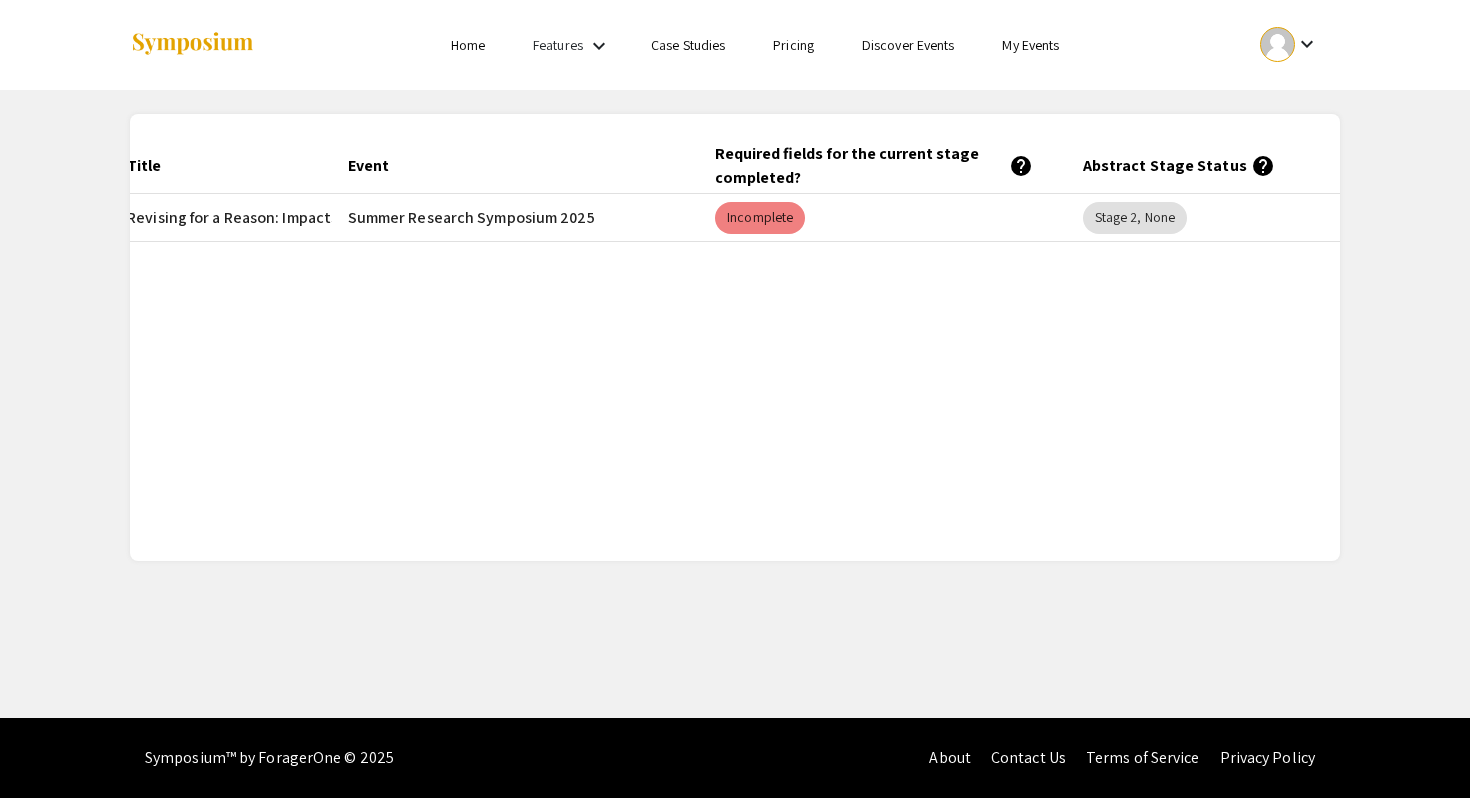 scroll, scrollTop: 0, scrollLeft: 348, axis: horizontal 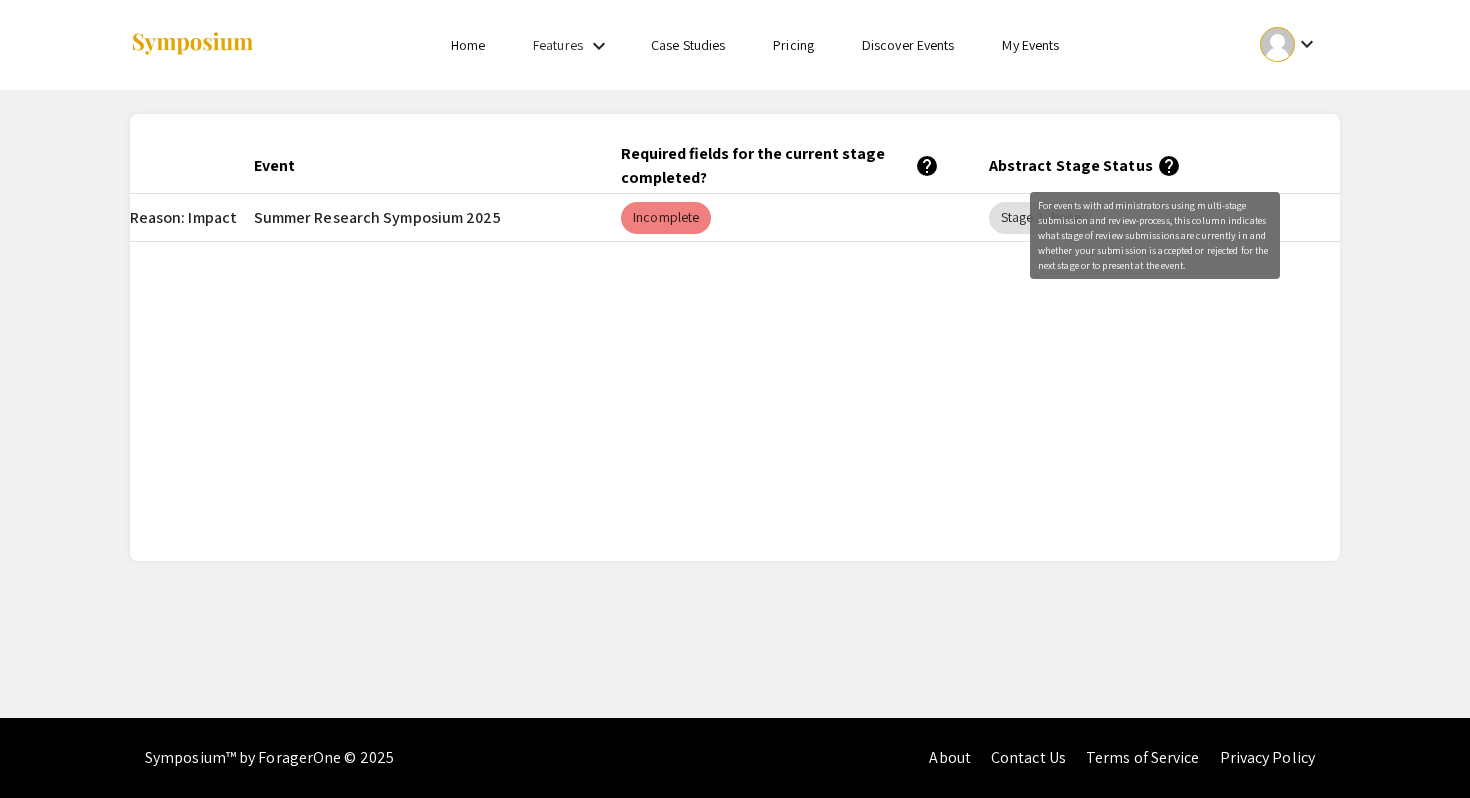 click on "help" 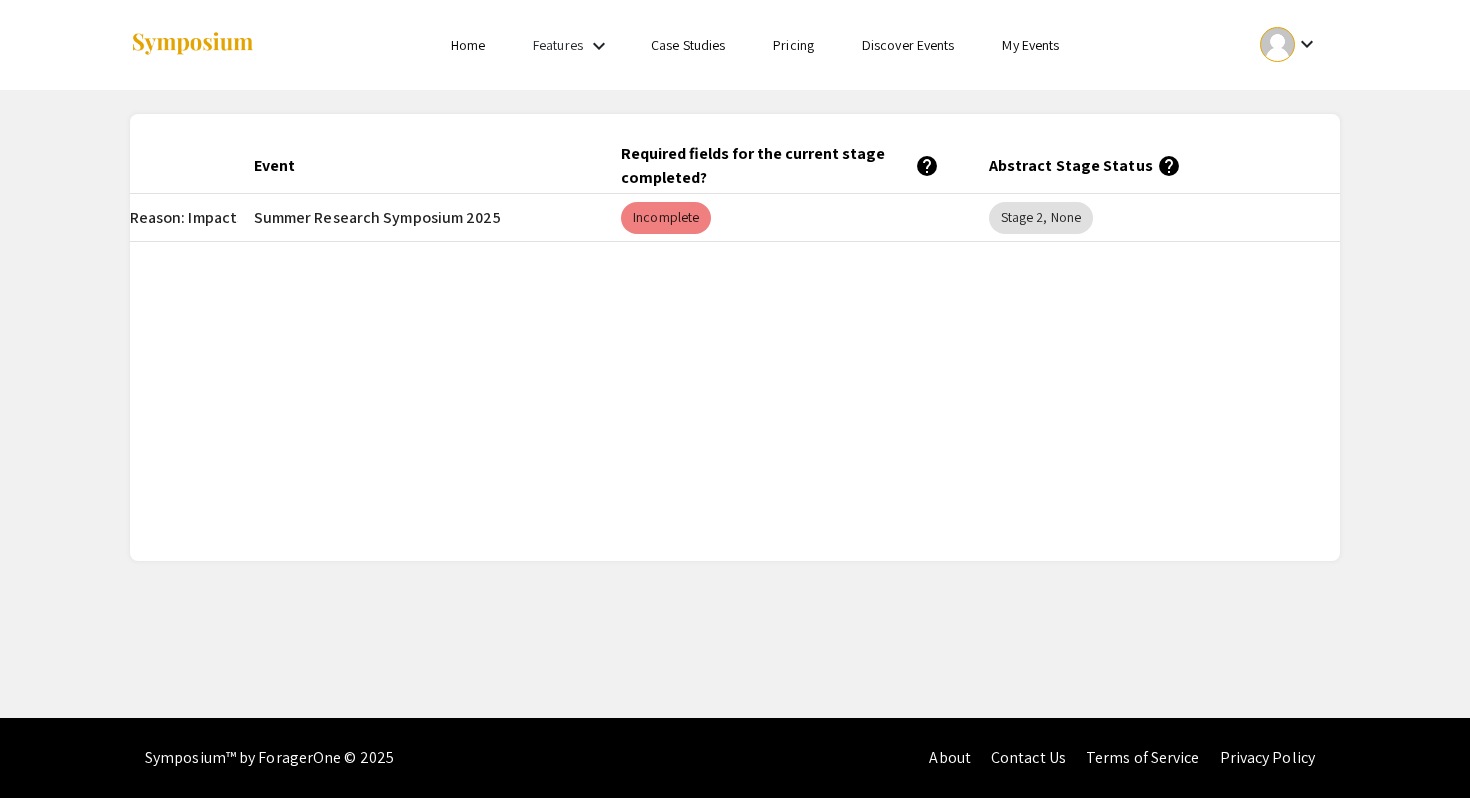 click on "Home" at bounding box center [468, 45] 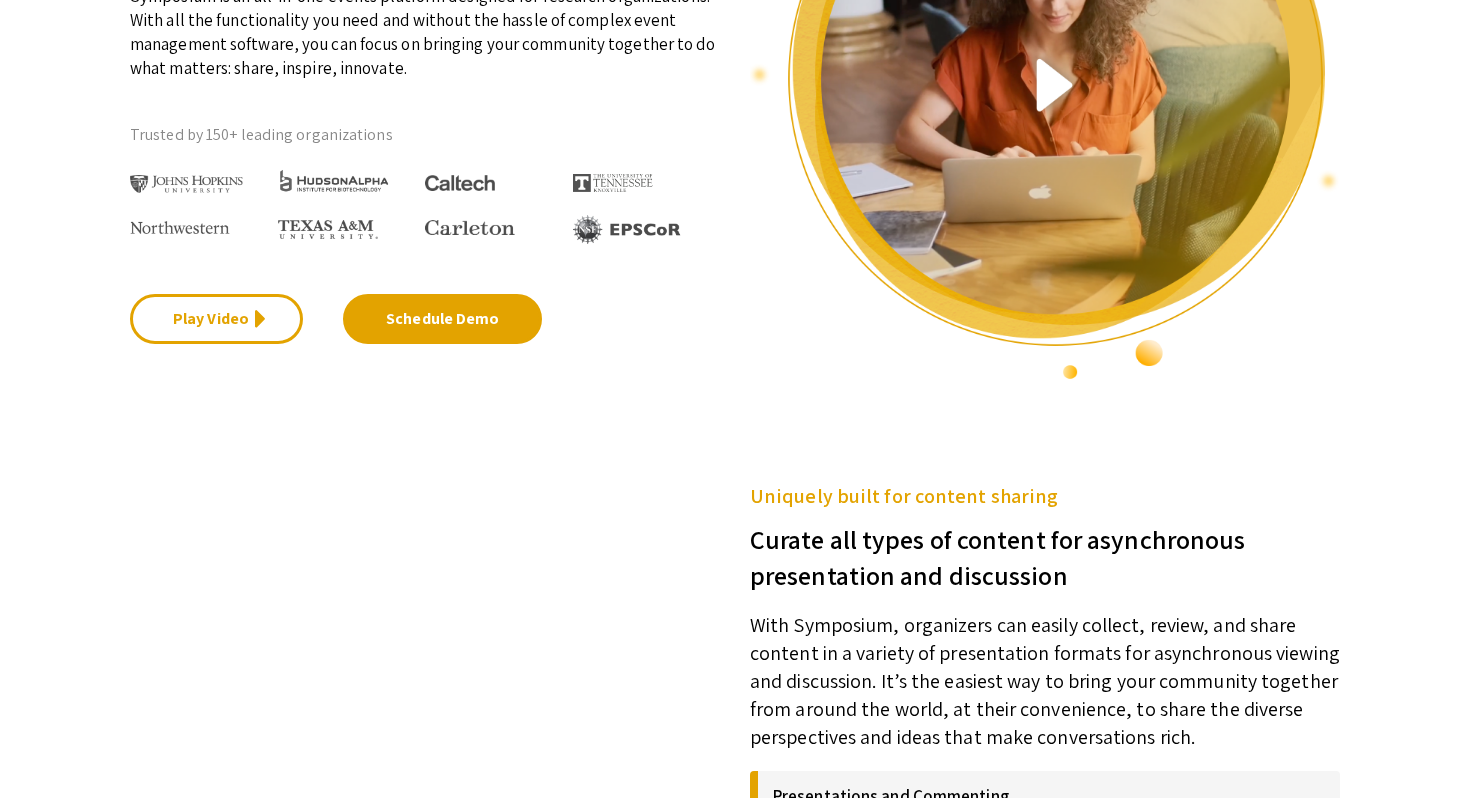 scroll, scrollTop: 0, scrollLeft: 0, axis: both 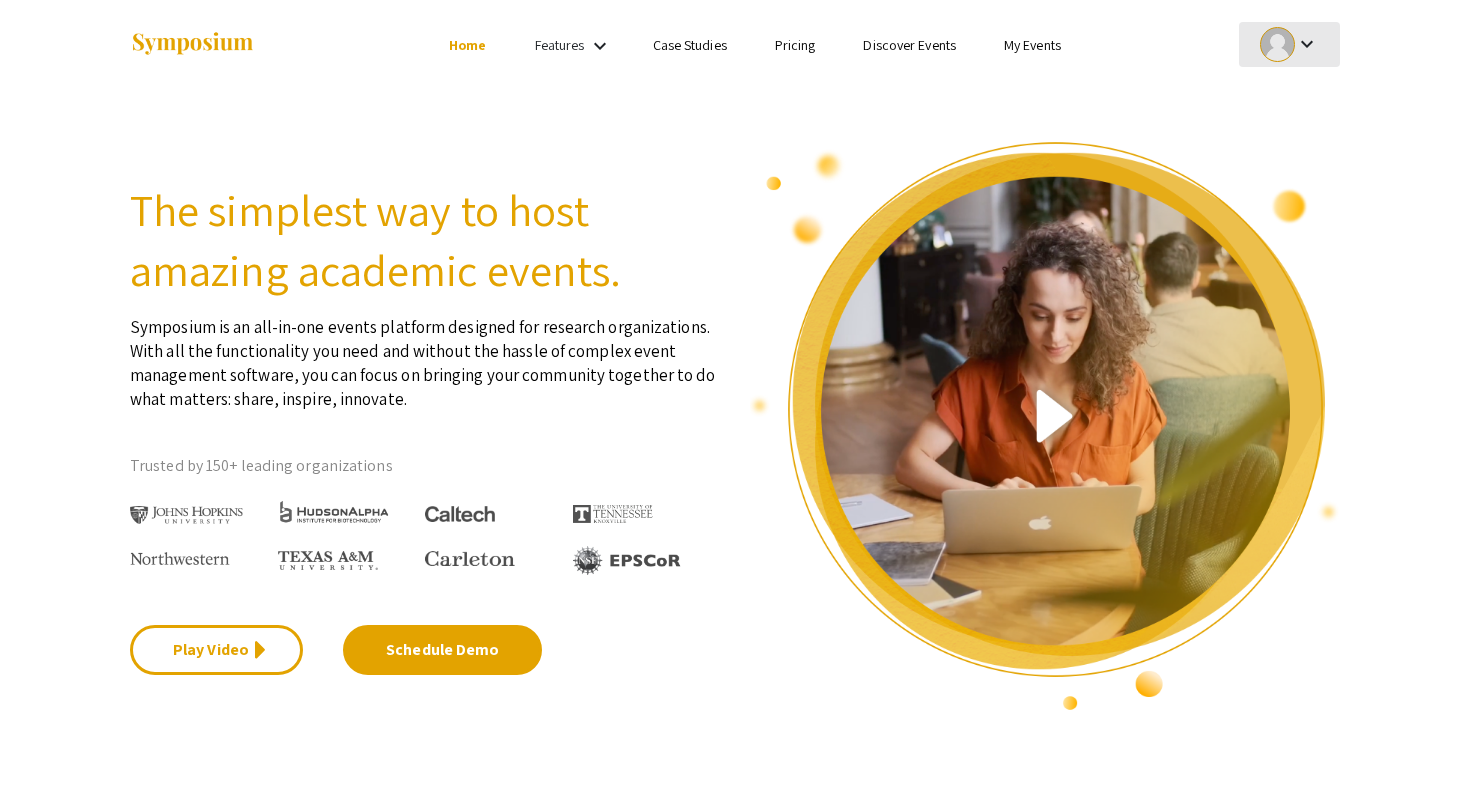 click on "keyboard_arrow_down" at bounding box center (1289, 44) 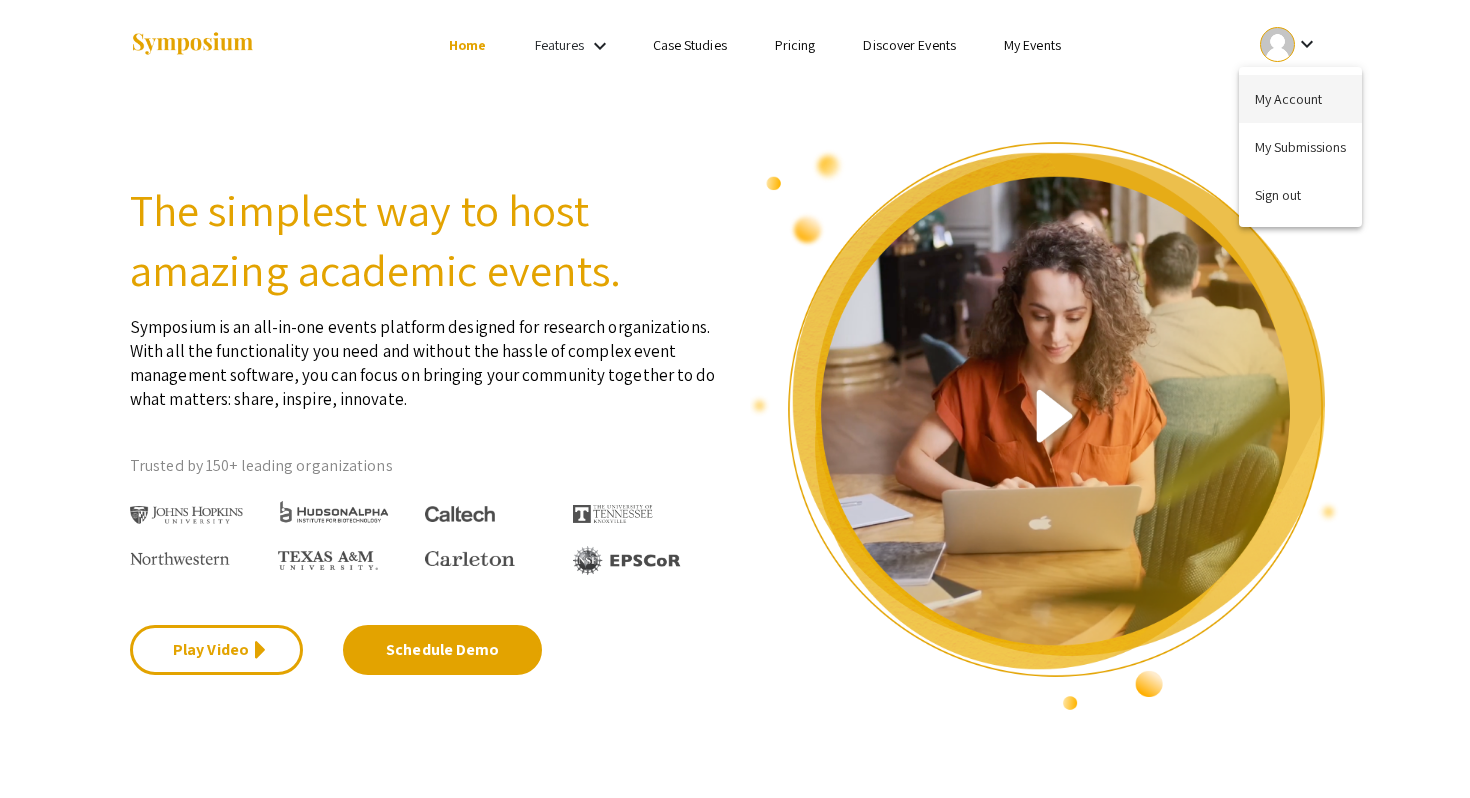 click on "My Account" at bounding box center (1300, 99) 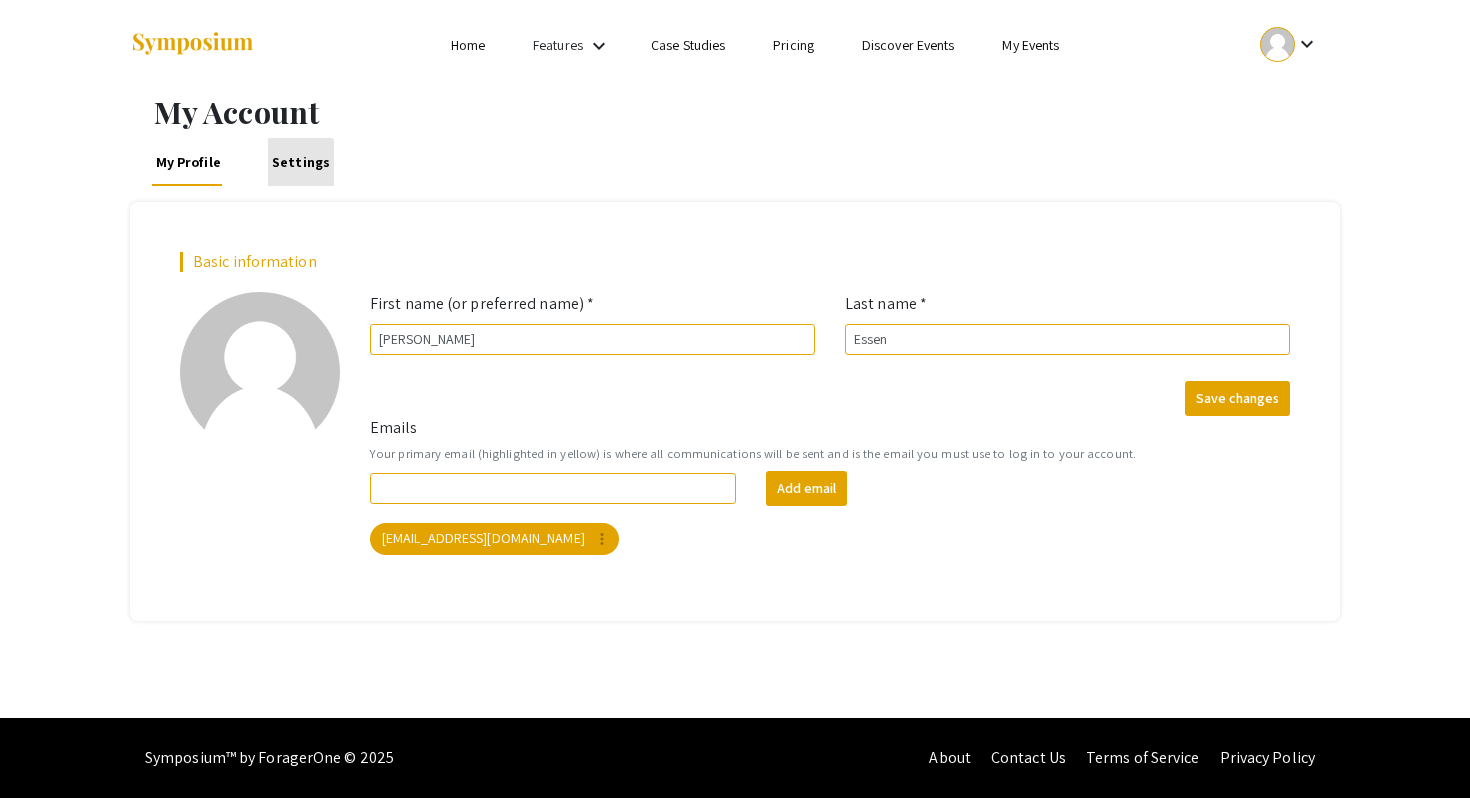 click on "Settings" at bounding box center (300, 162) 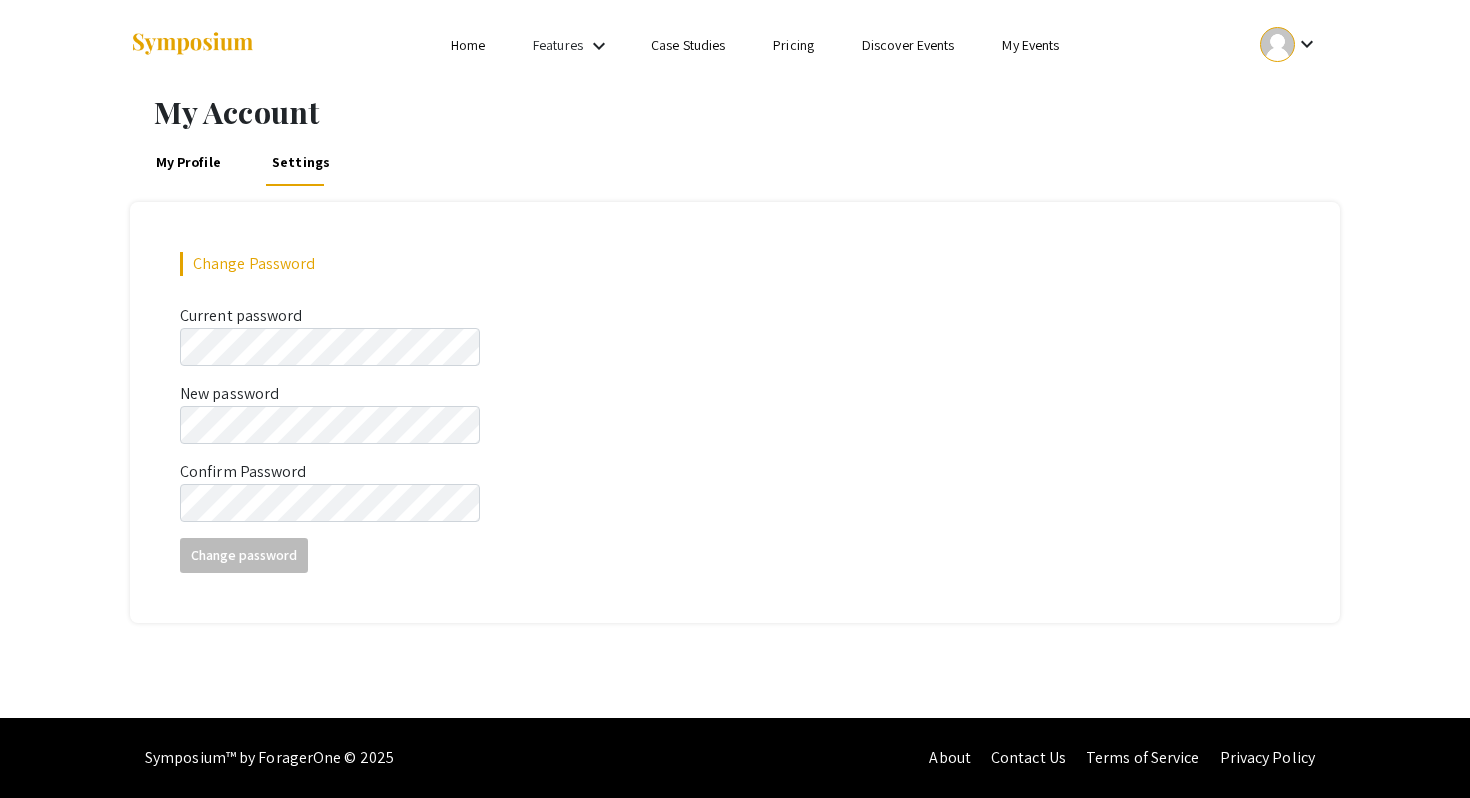 click on "Discover Events" at bounding box center [908, 45] 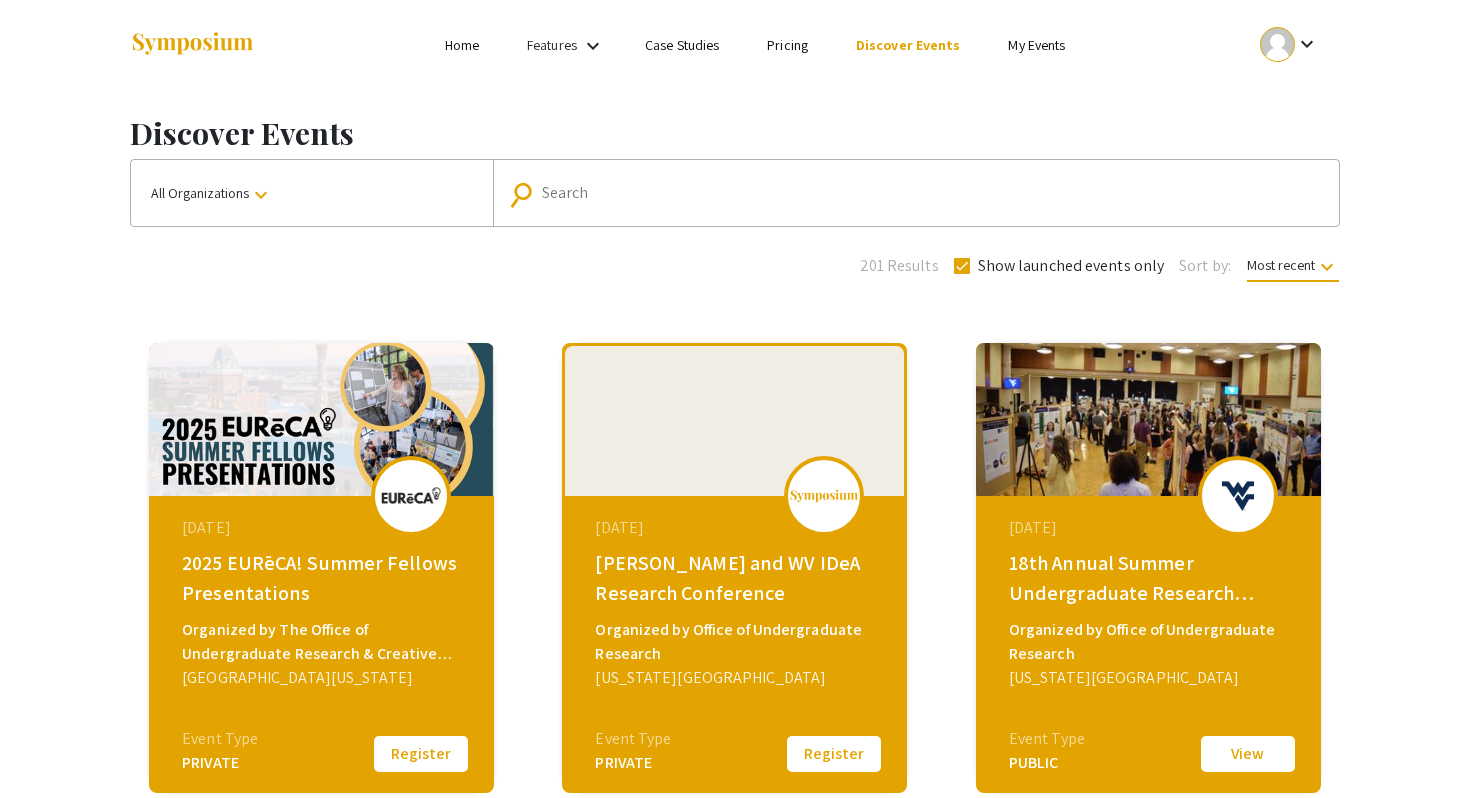 click on "My Events" at bounding box center [1036, 45] 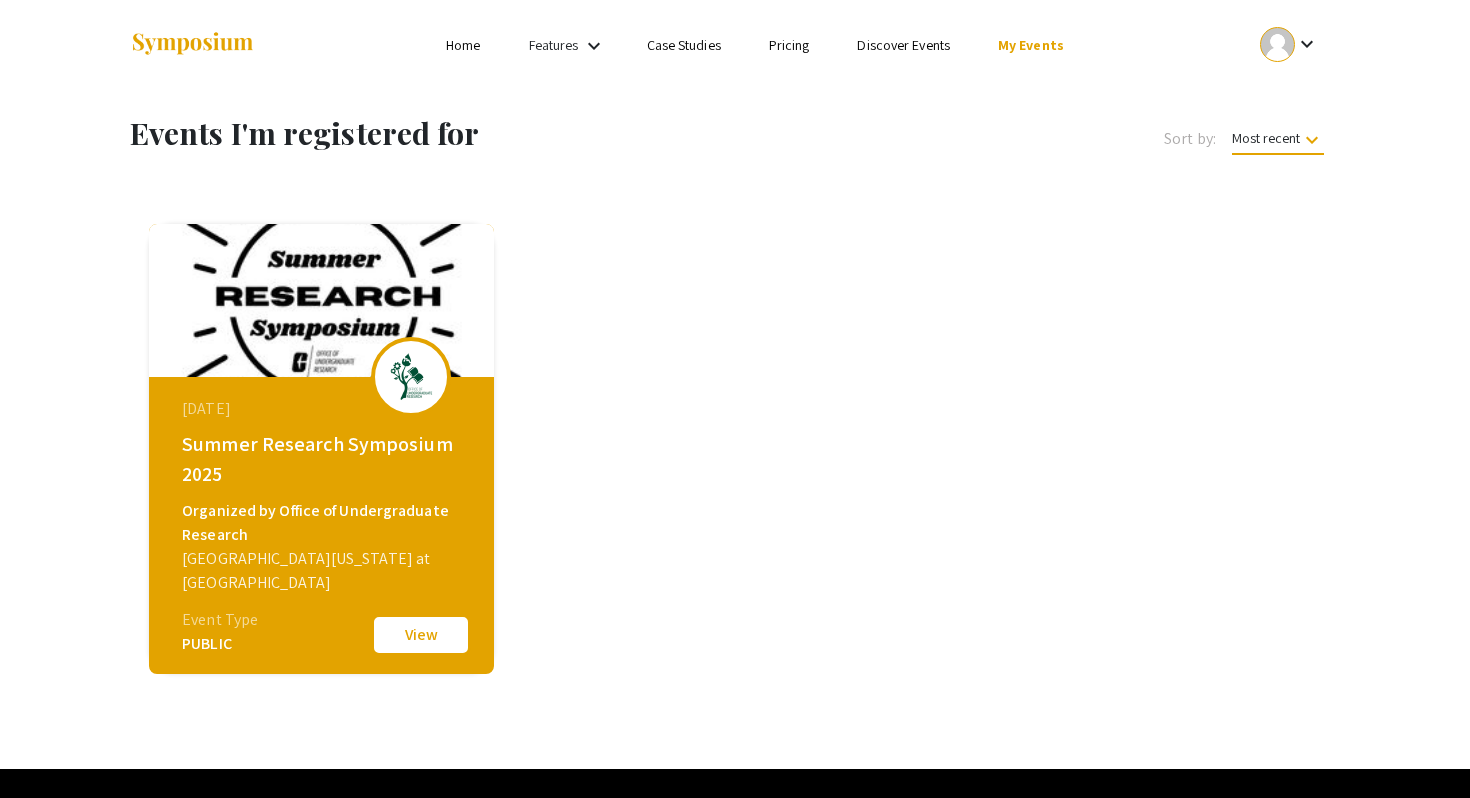 click on "[DATE]  Summer Research Symposium 2025 Organized by Office of Undergraduate Research [GEOGRAPHIC_DATA][US_STATE] at [GEOGRAPHIC_DATA] Event Type PUBLIC  View" 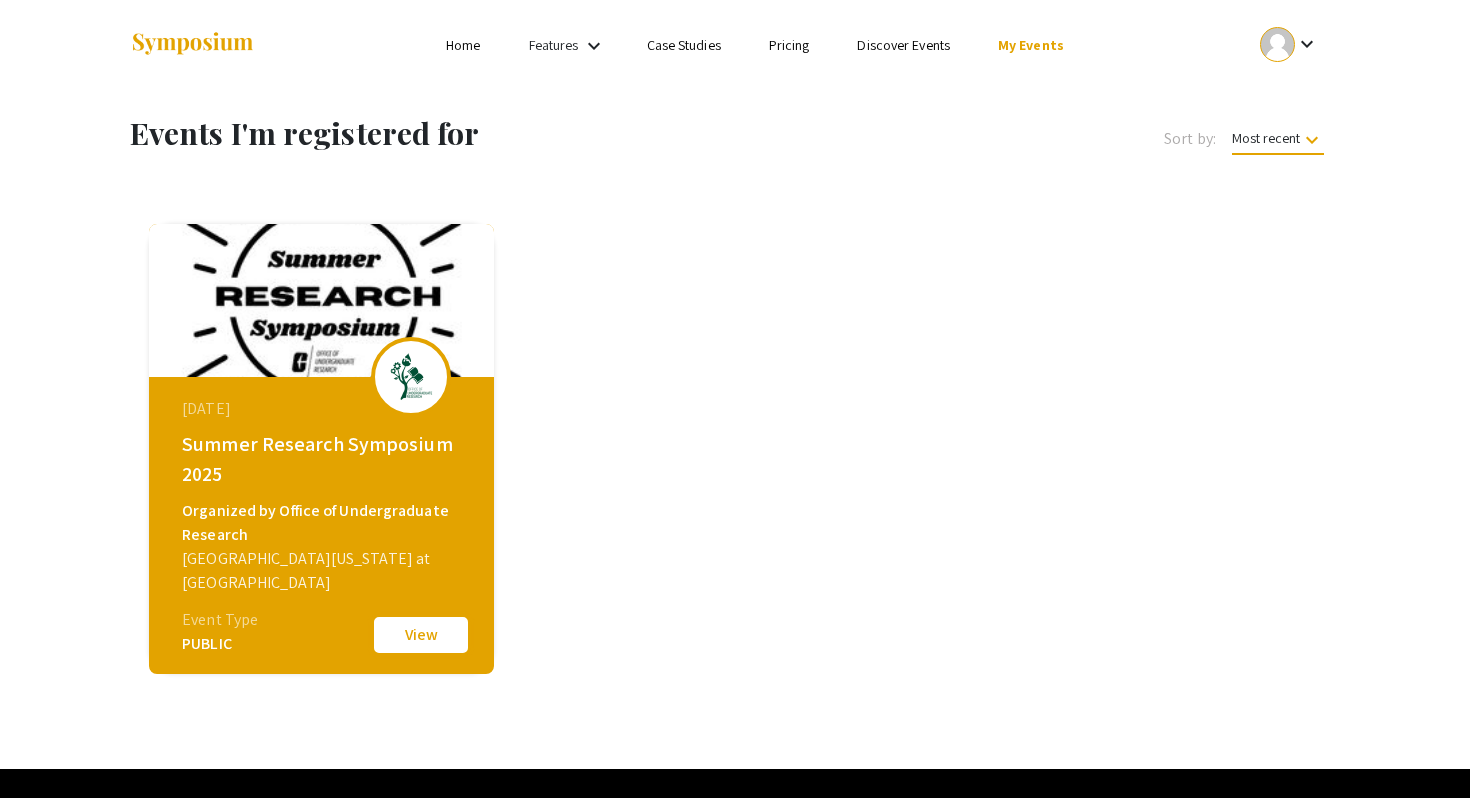 click on "View" 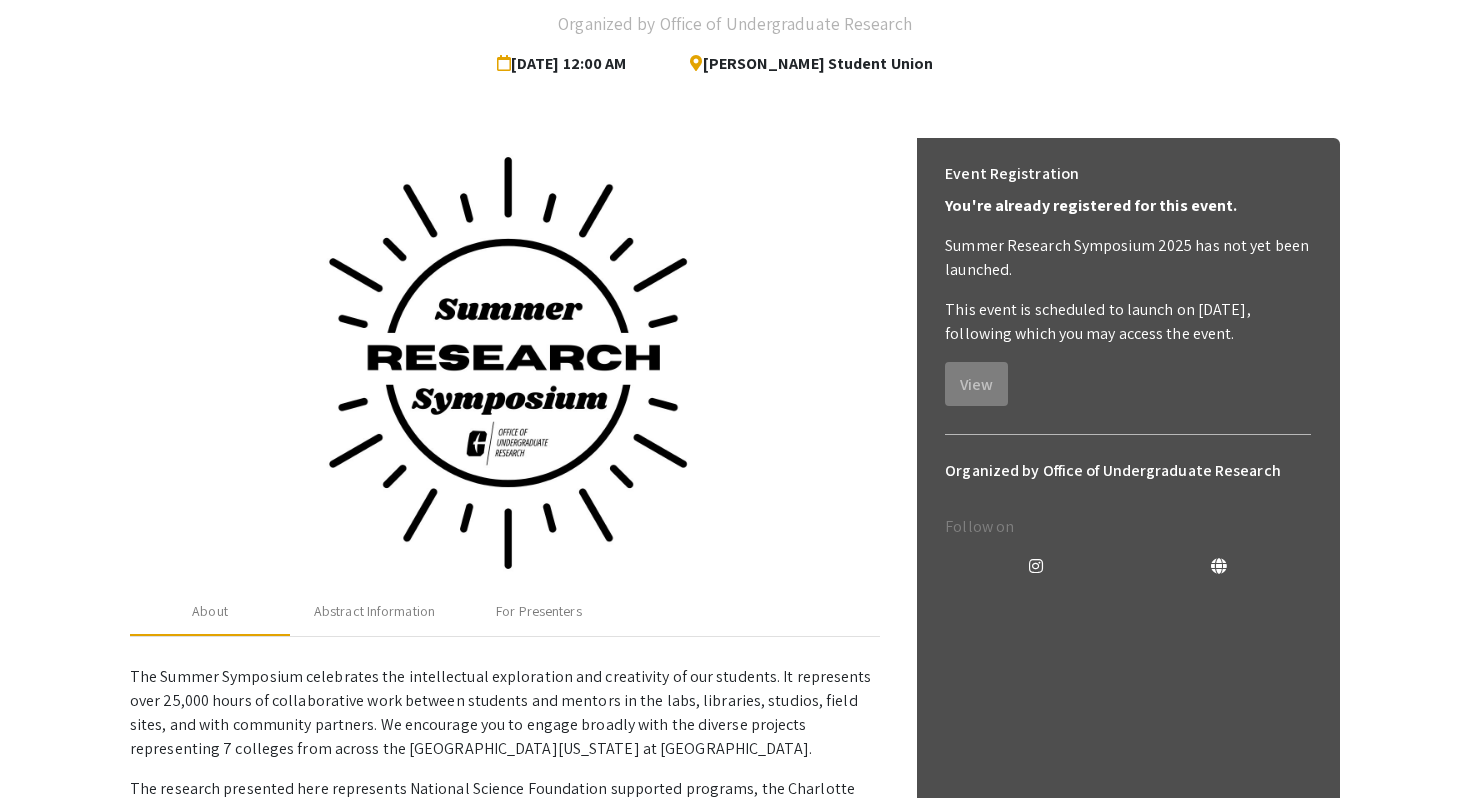 scroll, scrollTop: 466, scrollLeft: 0, axis: vertical 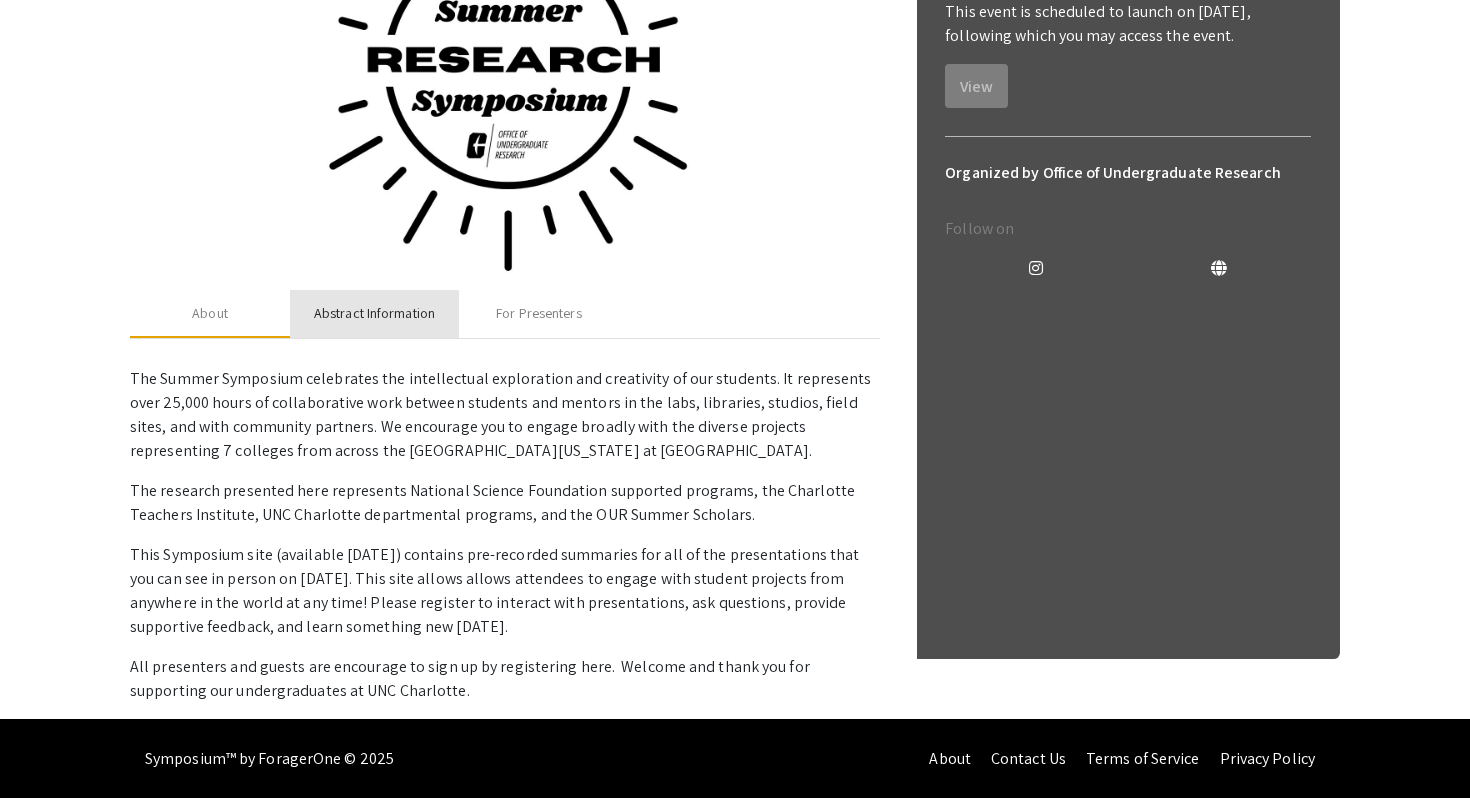 click on "Abstract Information" at bounding box center [374, 314] 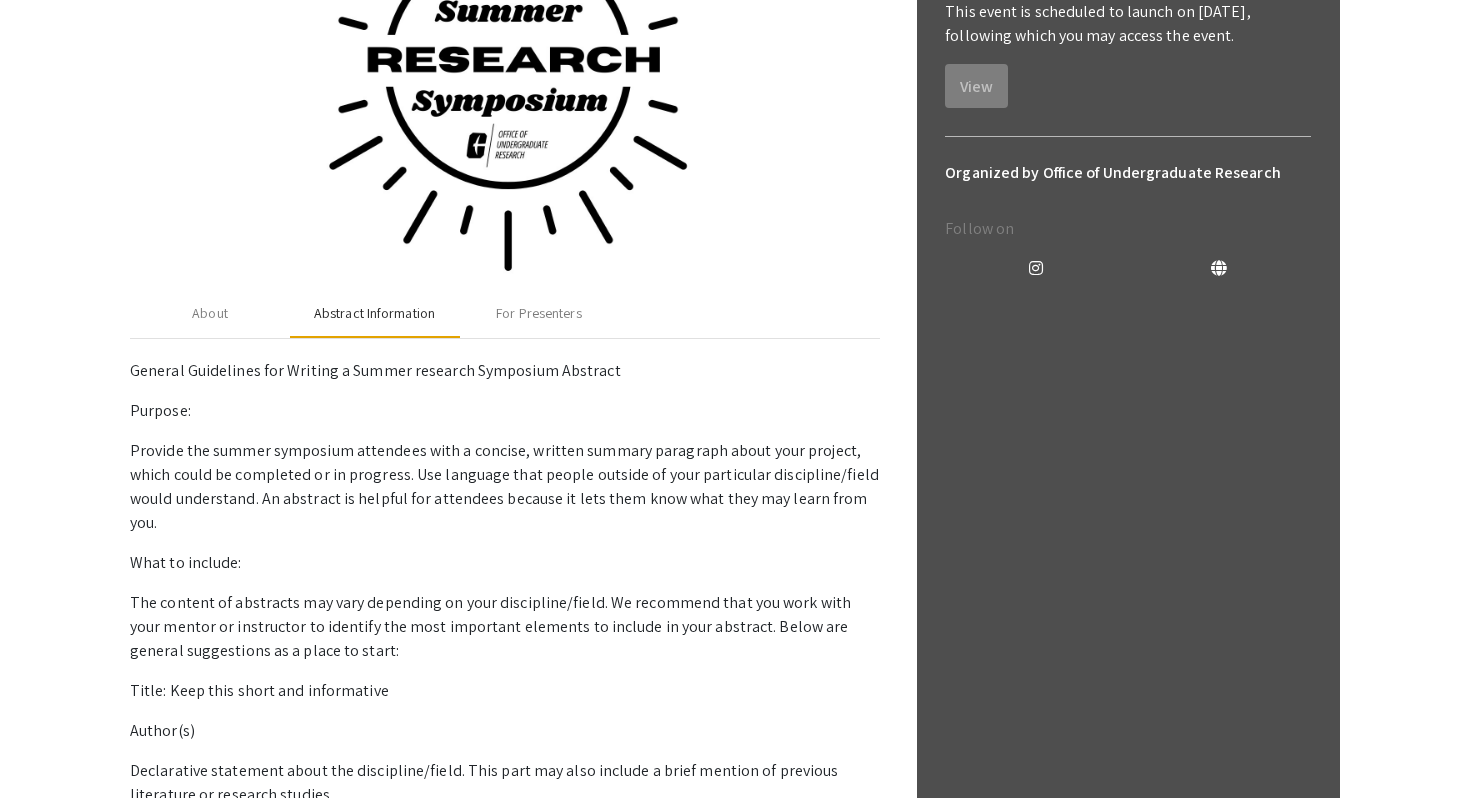 scroll, scrollTop: 533, scrollLeft: 0, axis: vertical 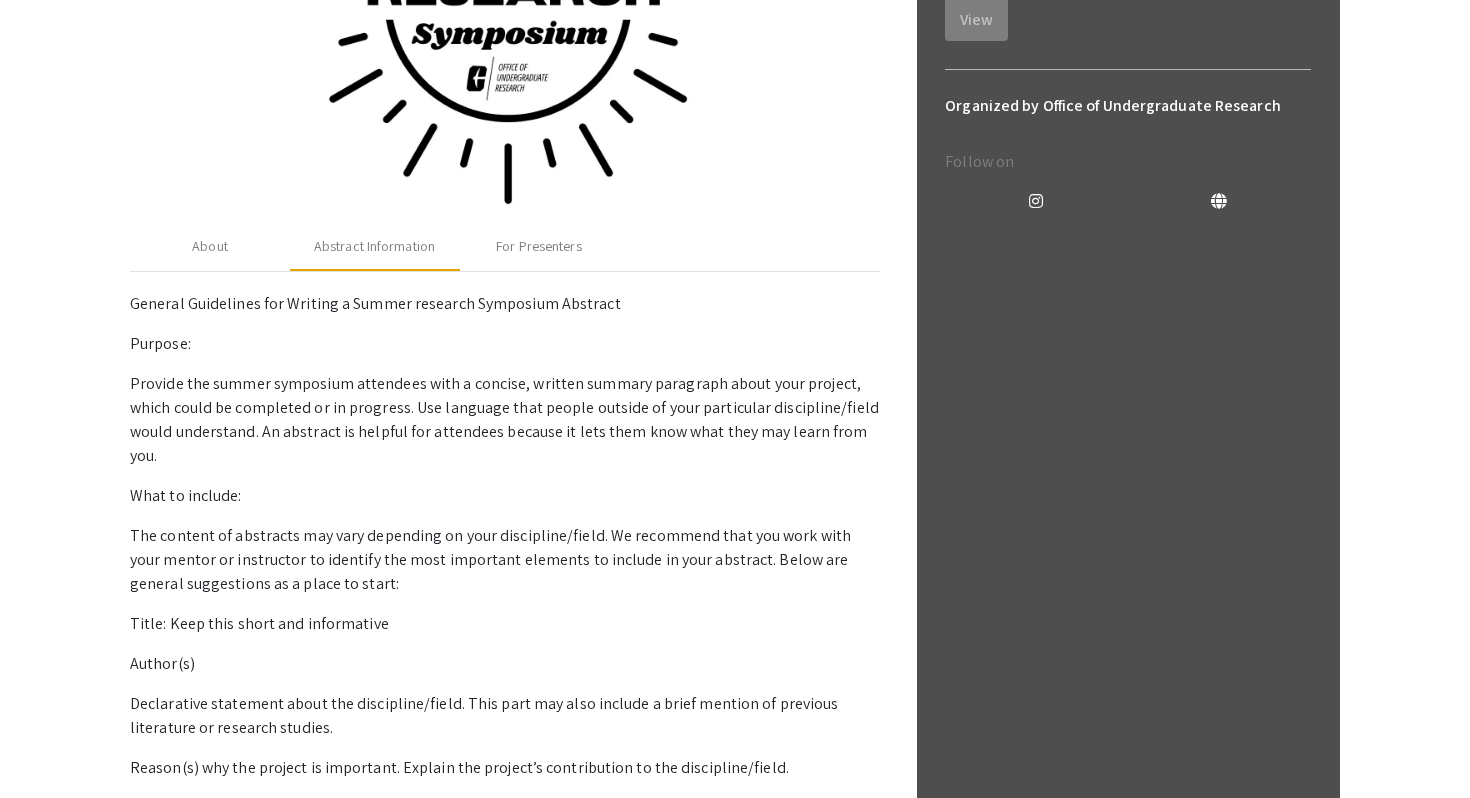 click on "About Abstract Information For Presenters" 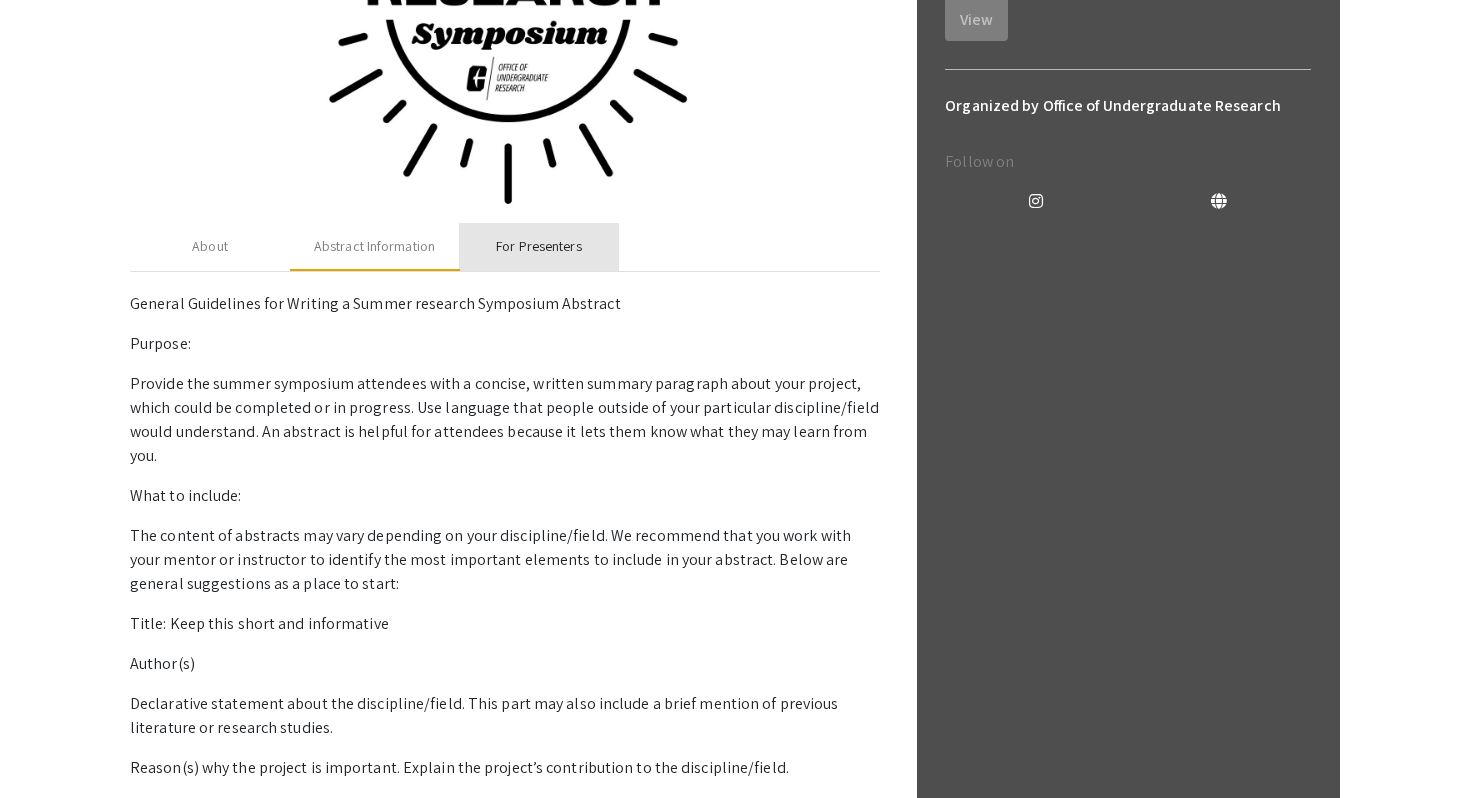 click on "For Presenters" at bounding box center (539, 247) 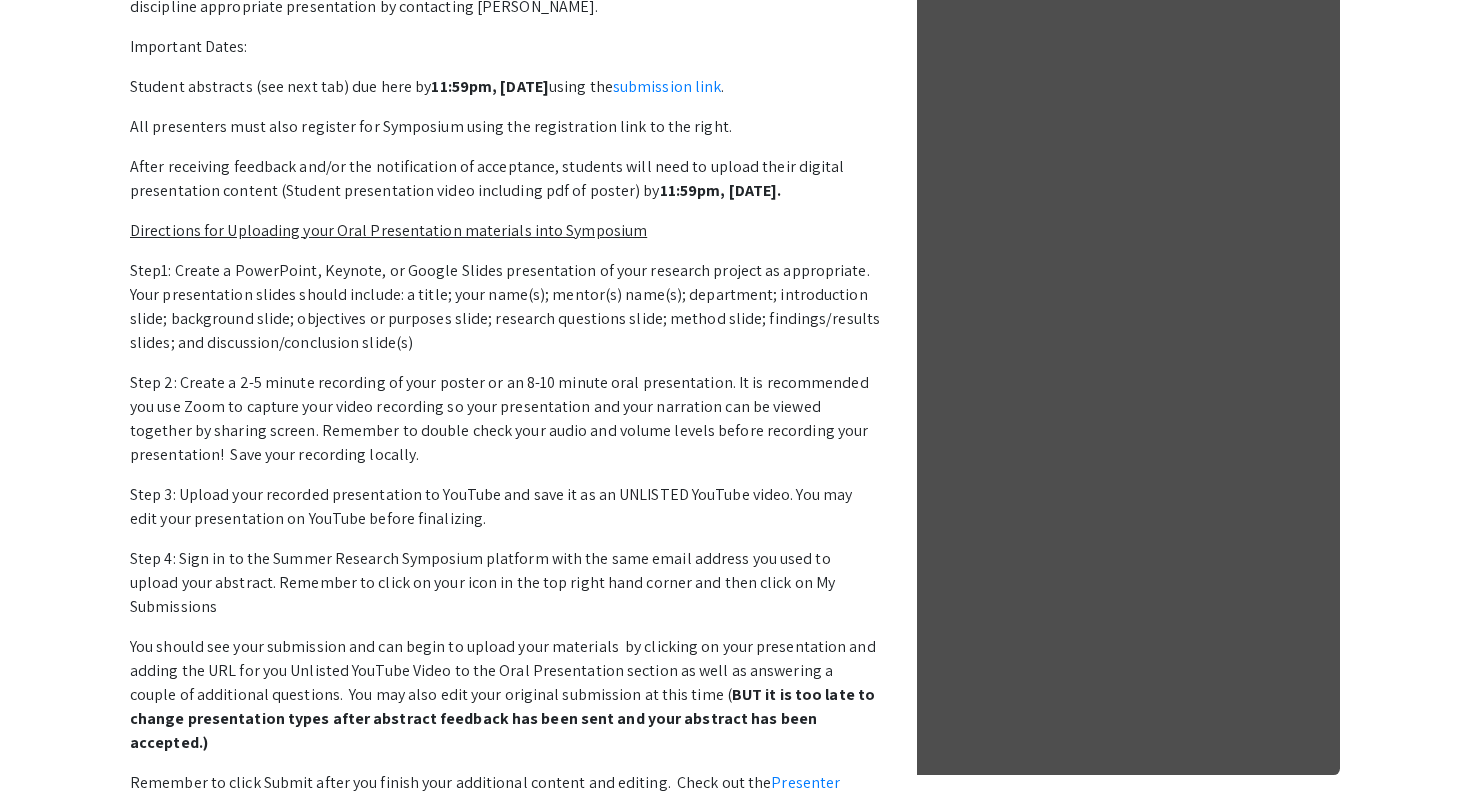 scroll, scrollTop: 946, scrollLeft: 0, axis: vertical 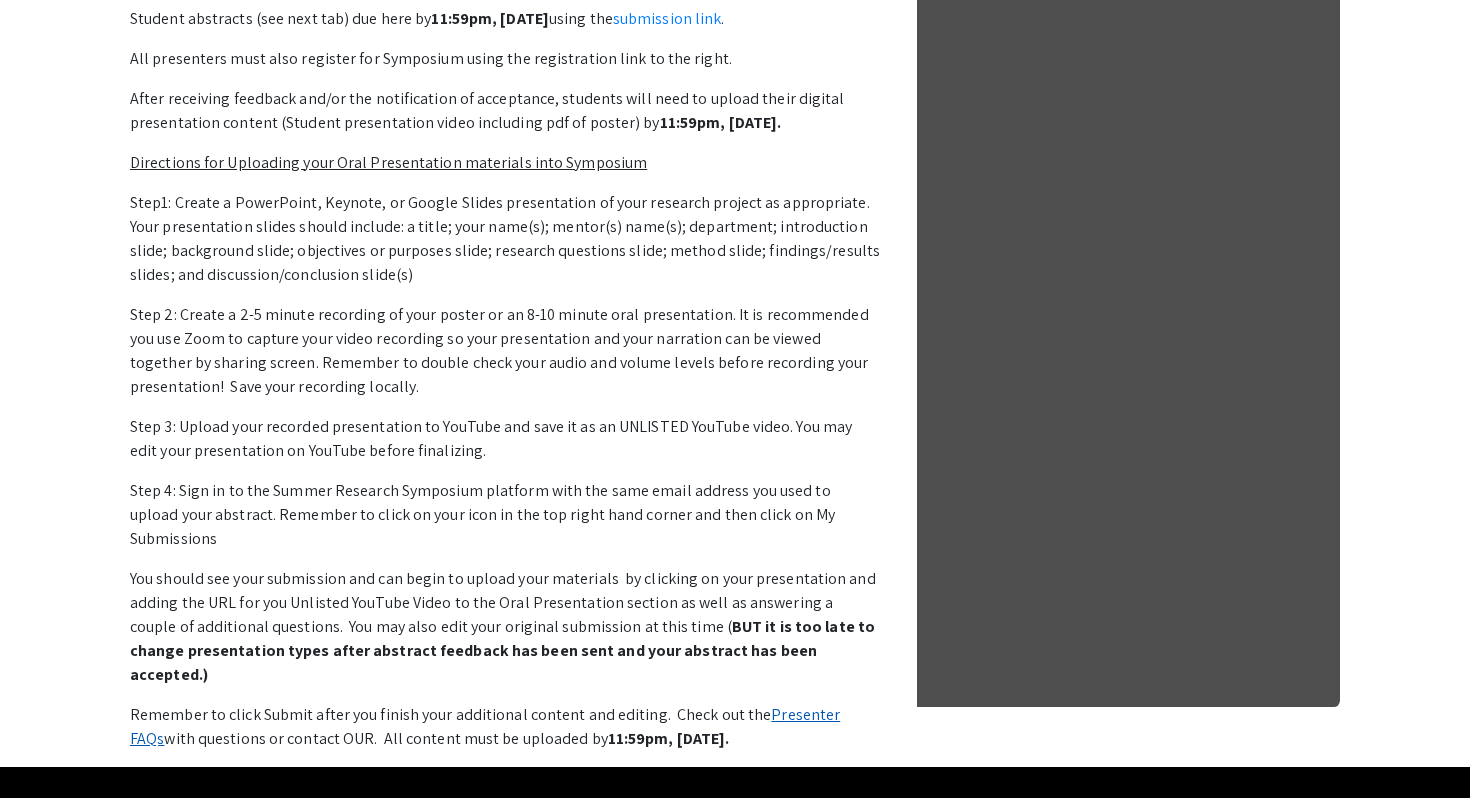 click on "Presenter FAQs" at bounding box center (485, 726) 